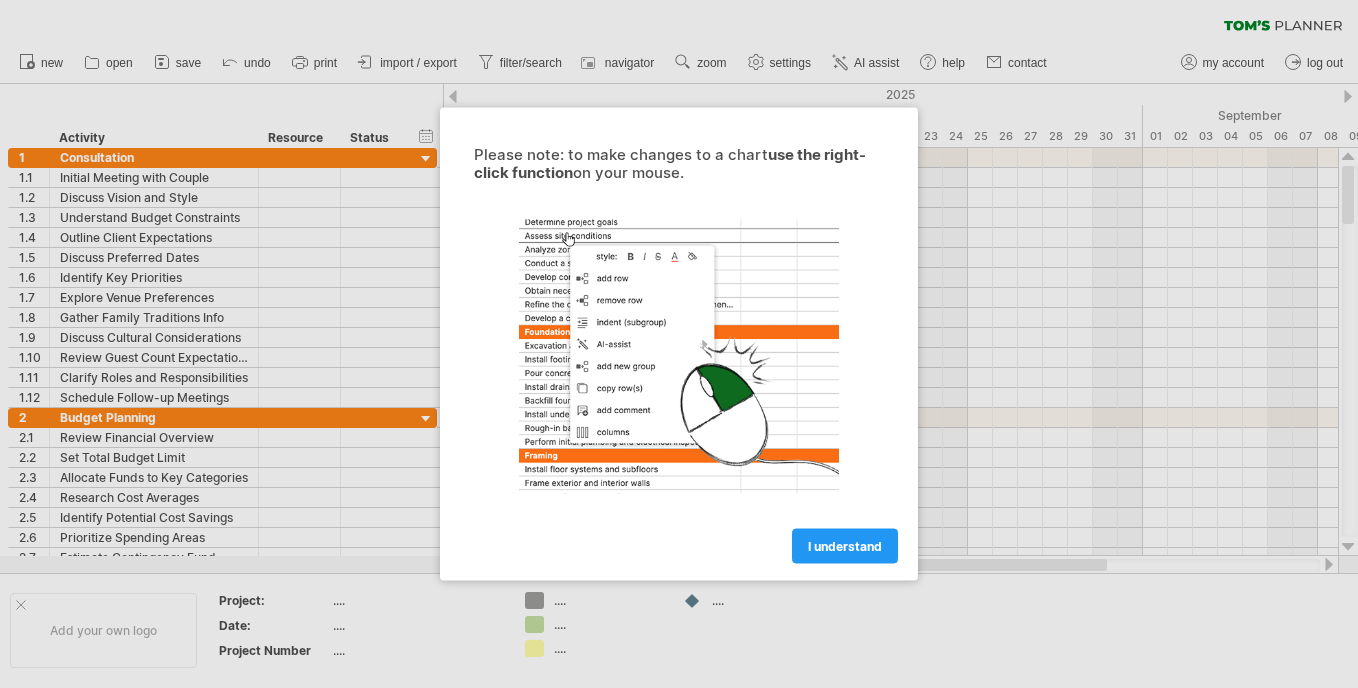 scroll, scrollTop: 0, scrollLeft: 0, axis: both 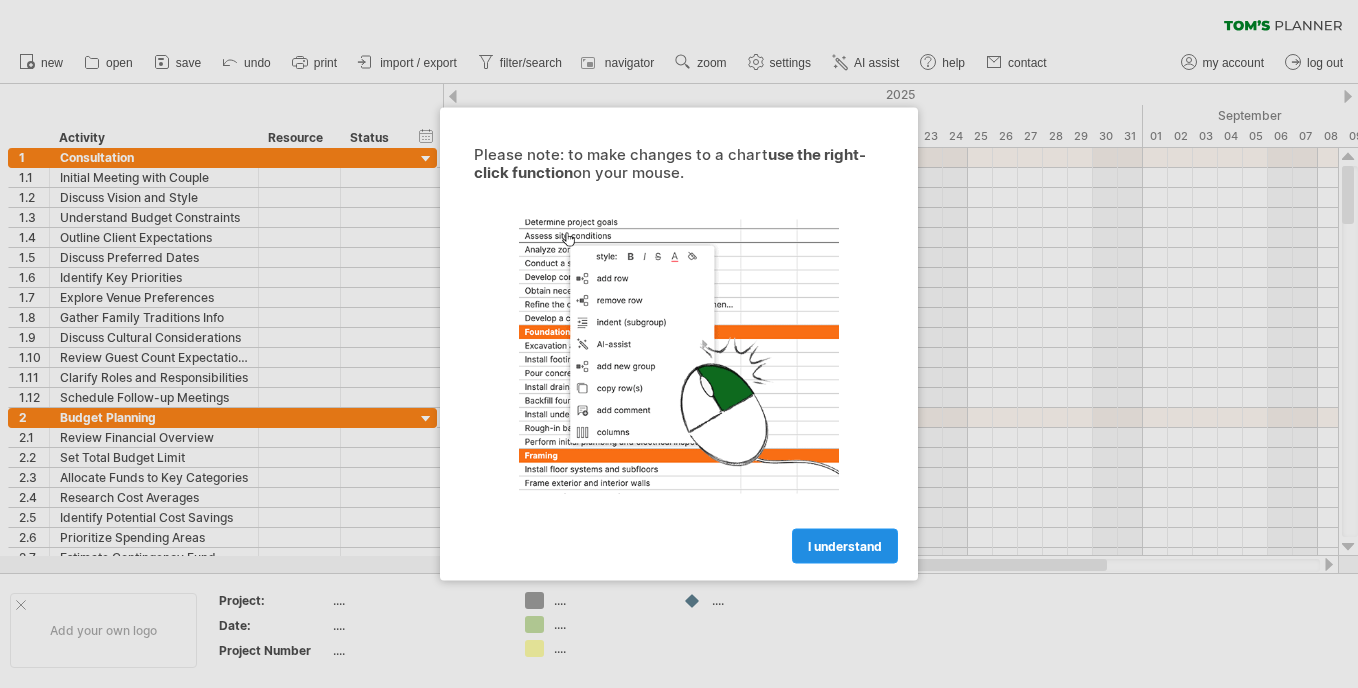 click on "I understand" at bounding box center [845, 546] 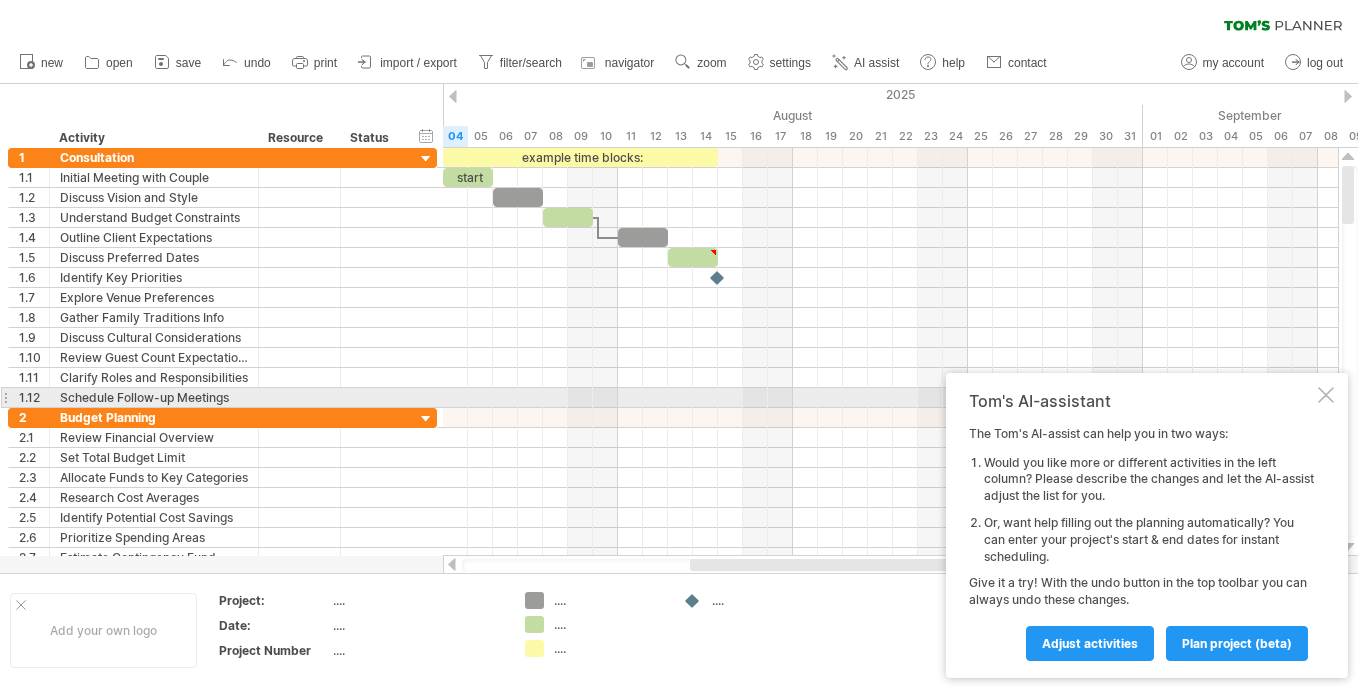click at bounding box center [1326, 395] 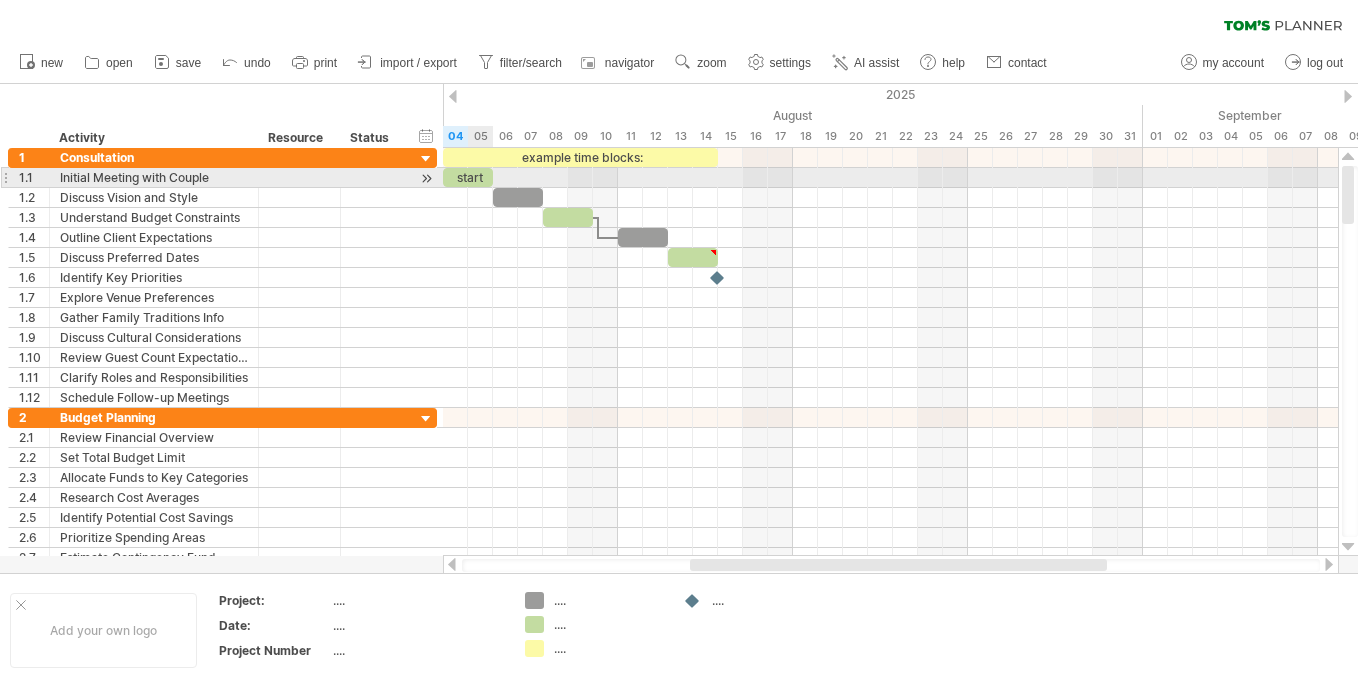 click on "start" at bounding box center (468, 177) 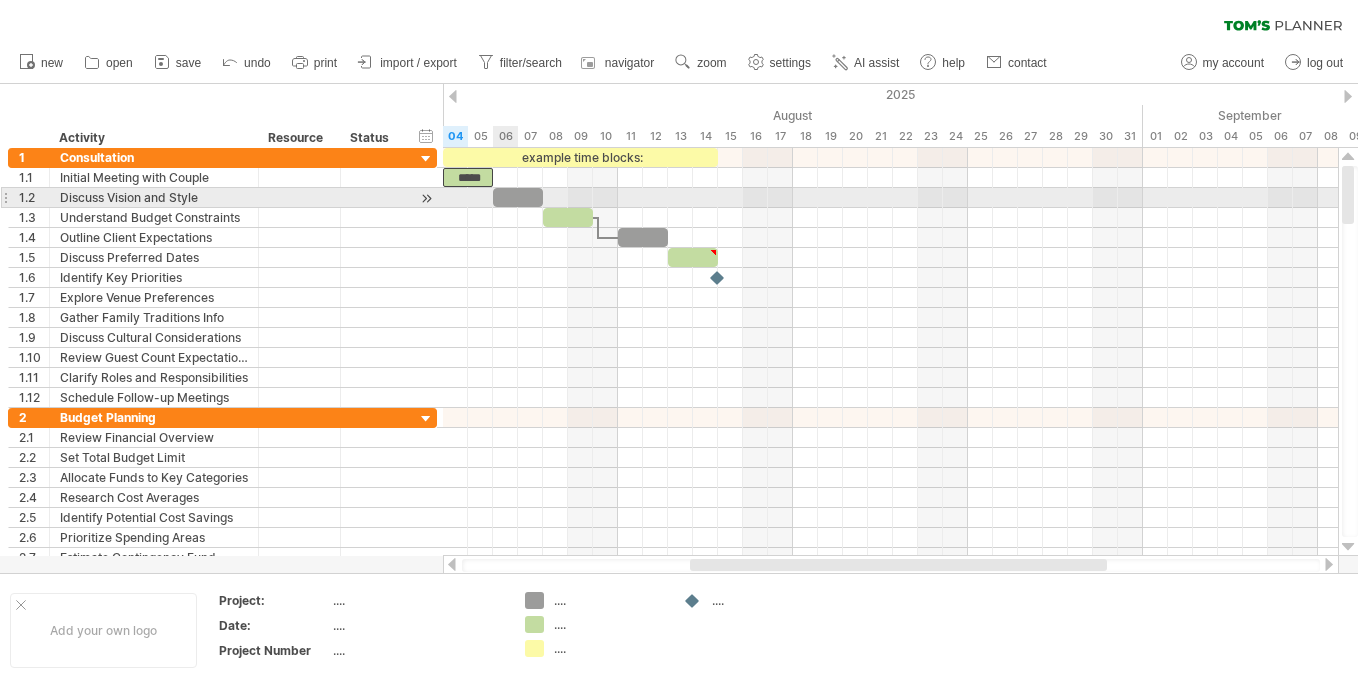 click at bounding box center [518, 197] 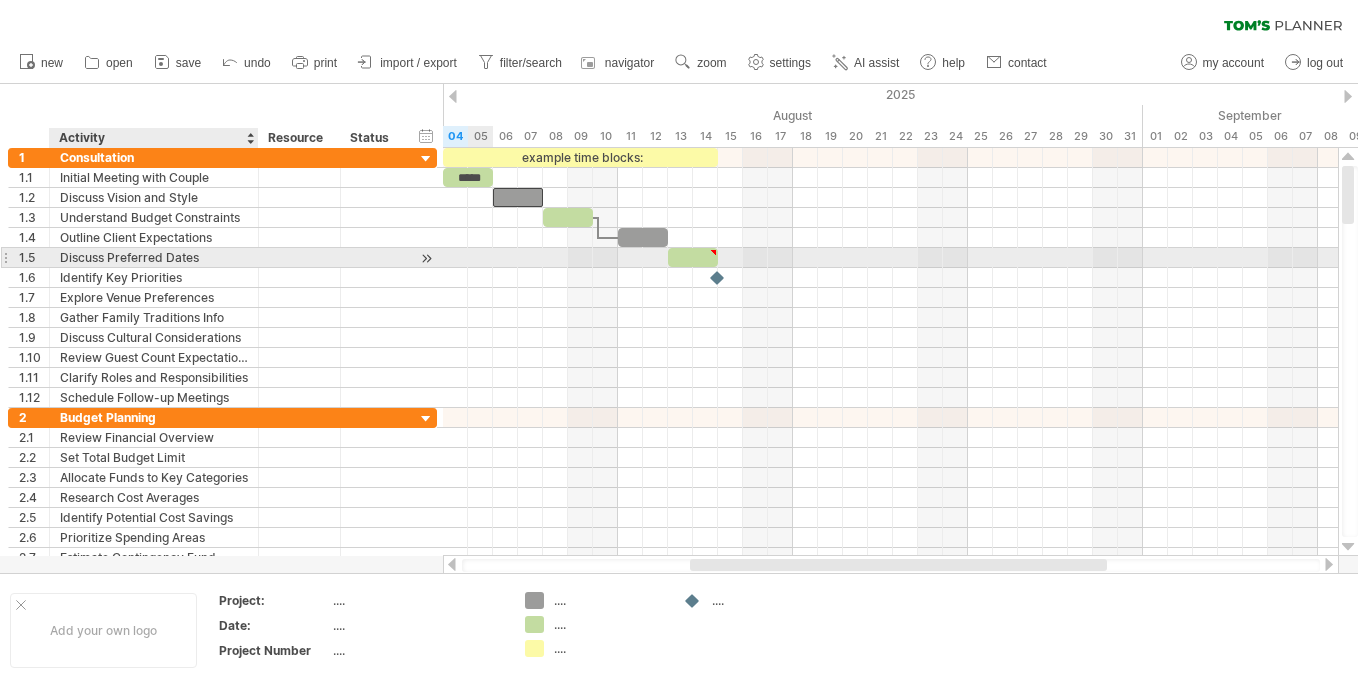 click on "Discuss Preferred Dates" at bounding box center (154, 257) 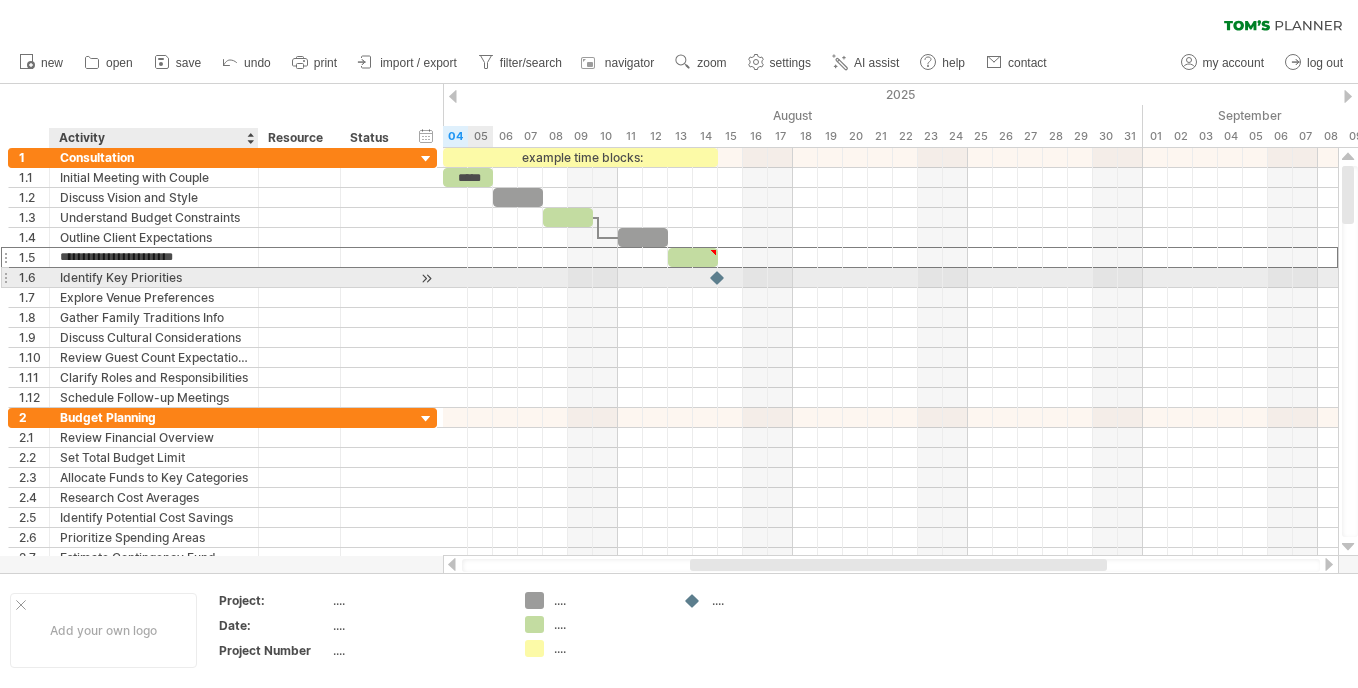 click on "Identify Key Priorities" at bounding box center [154, 277] 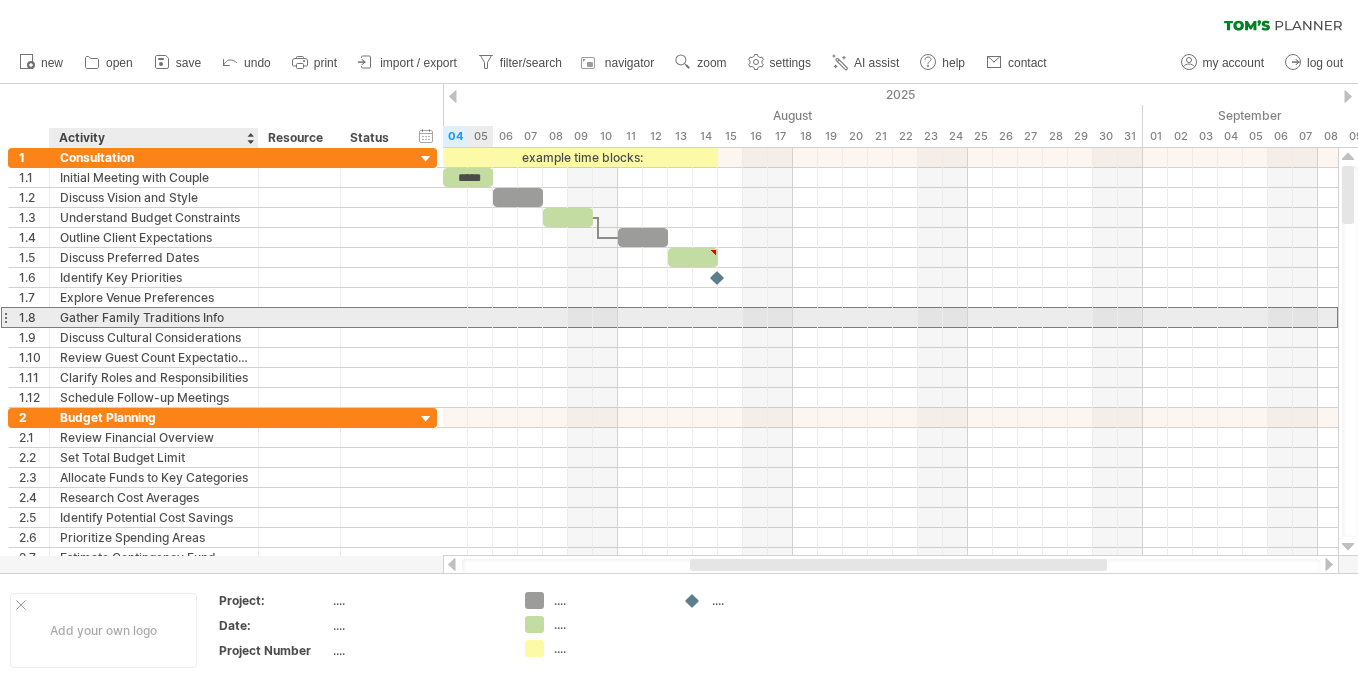 click on "Gather Family Traditions Info" at bounding box center (154, 317) 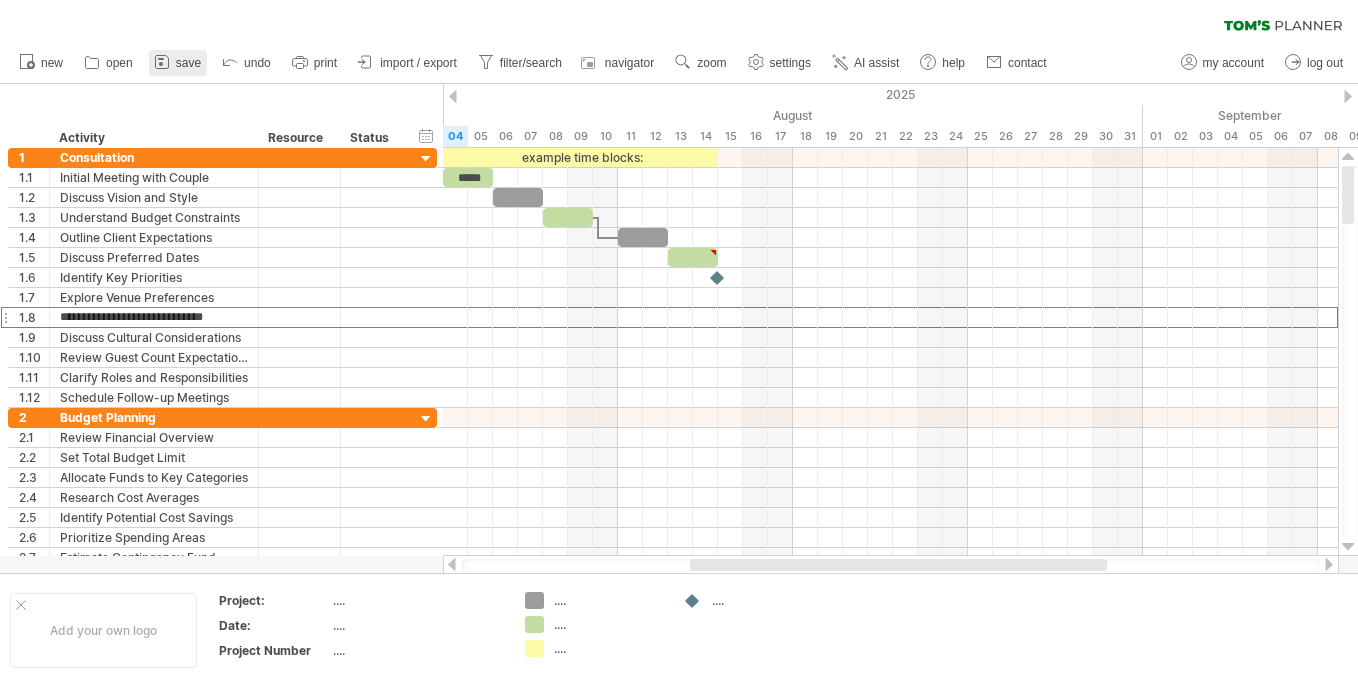click 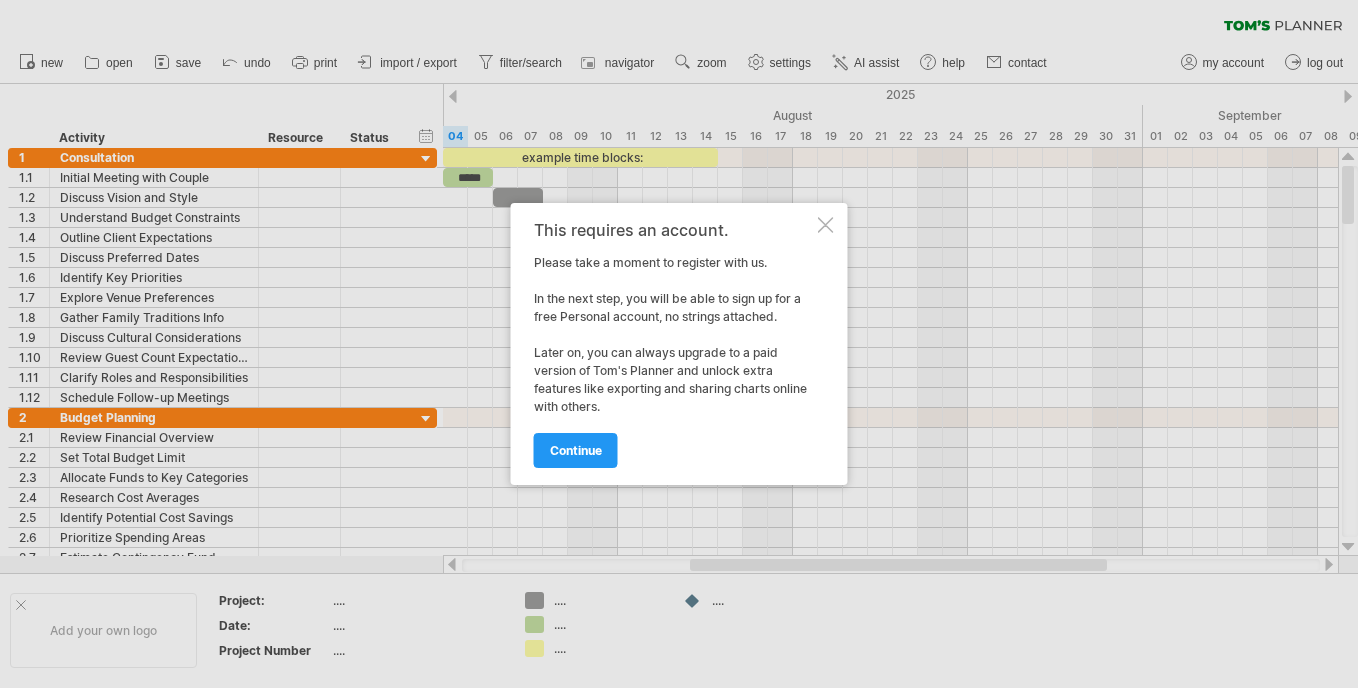 click at bounding box center [826, 225] 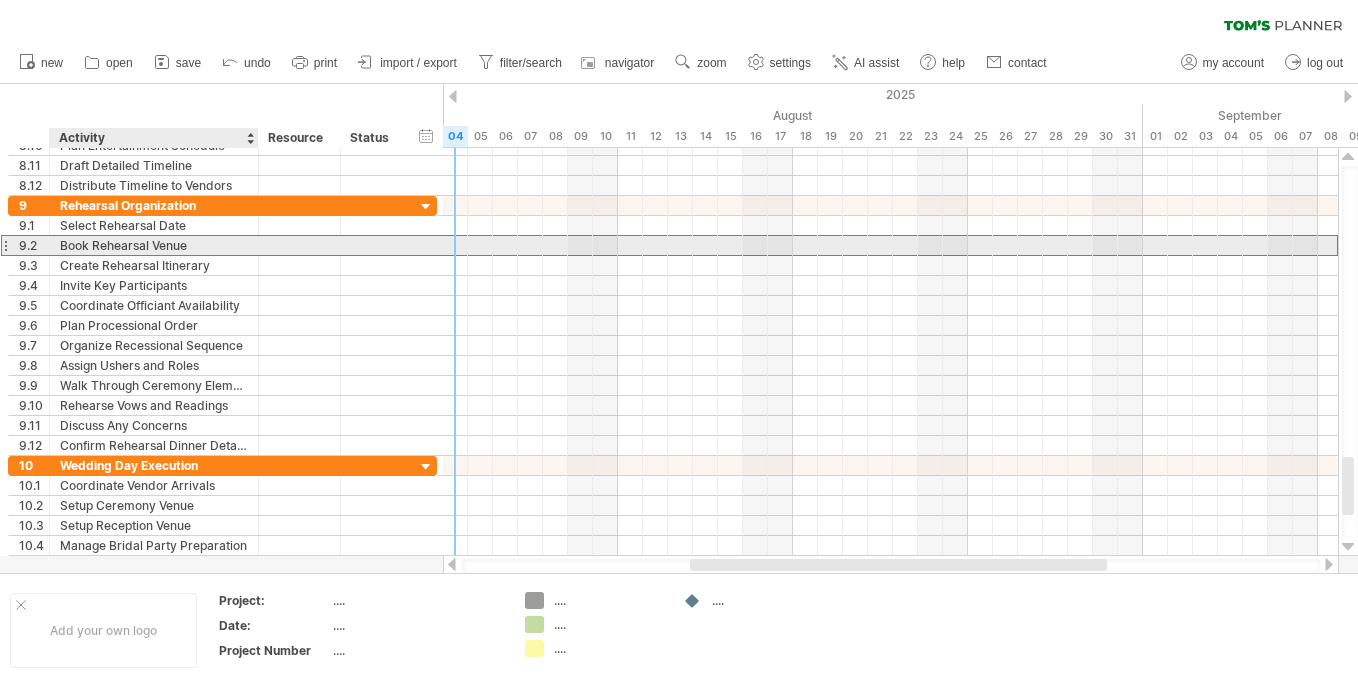 click on "Book Rehearsal Venue" at bounding box center [154, 245] 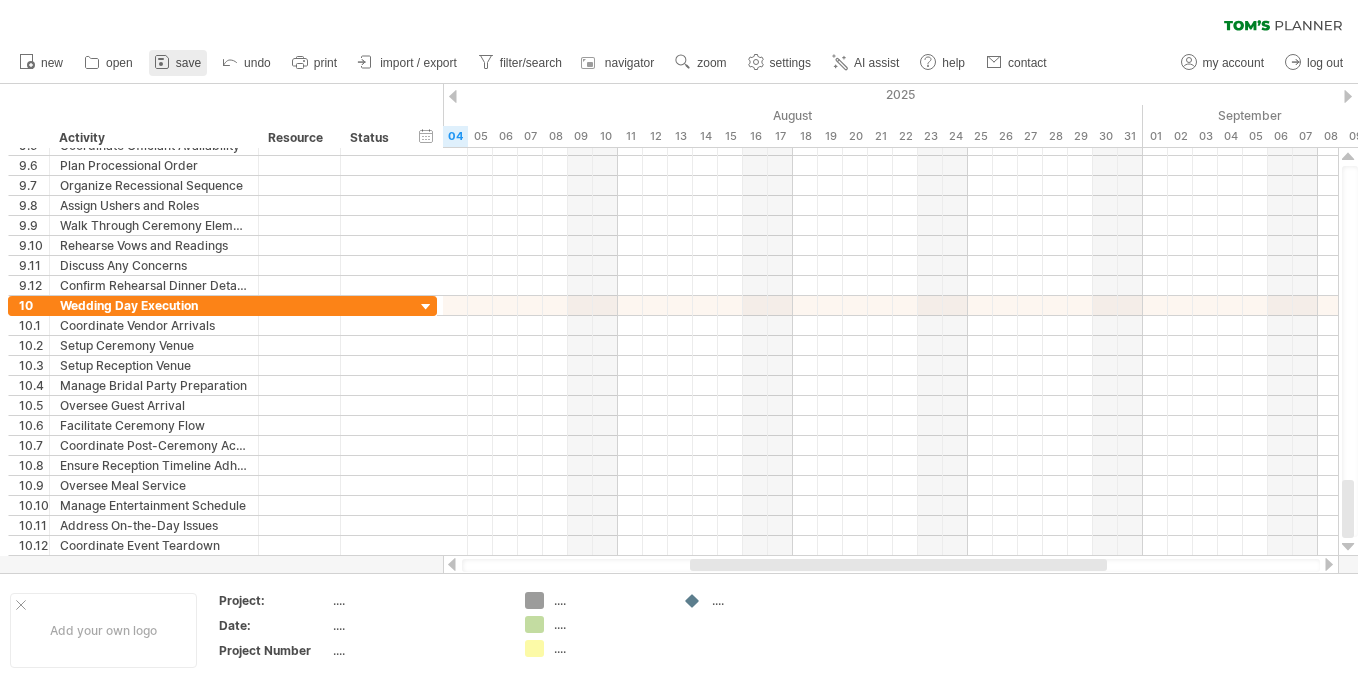 click on "save" at bounding box center [188, 63] 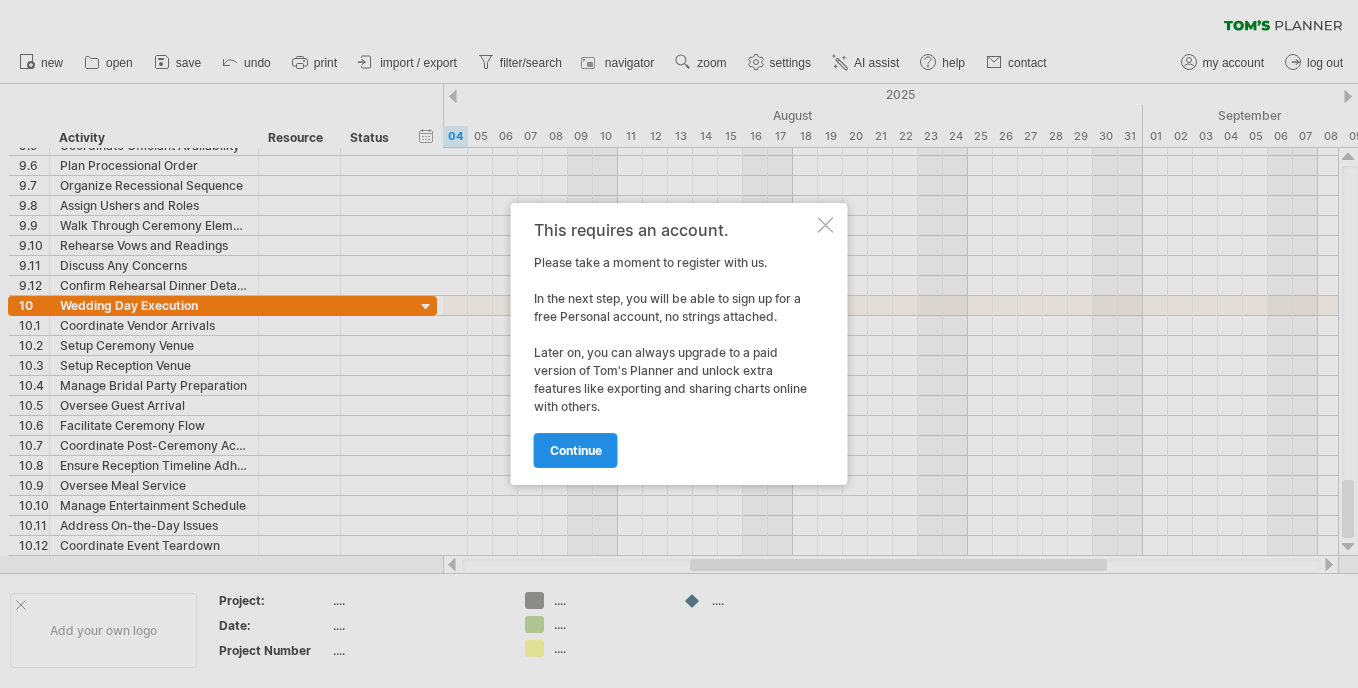 click on "continue" at bounding box center [576, 450] 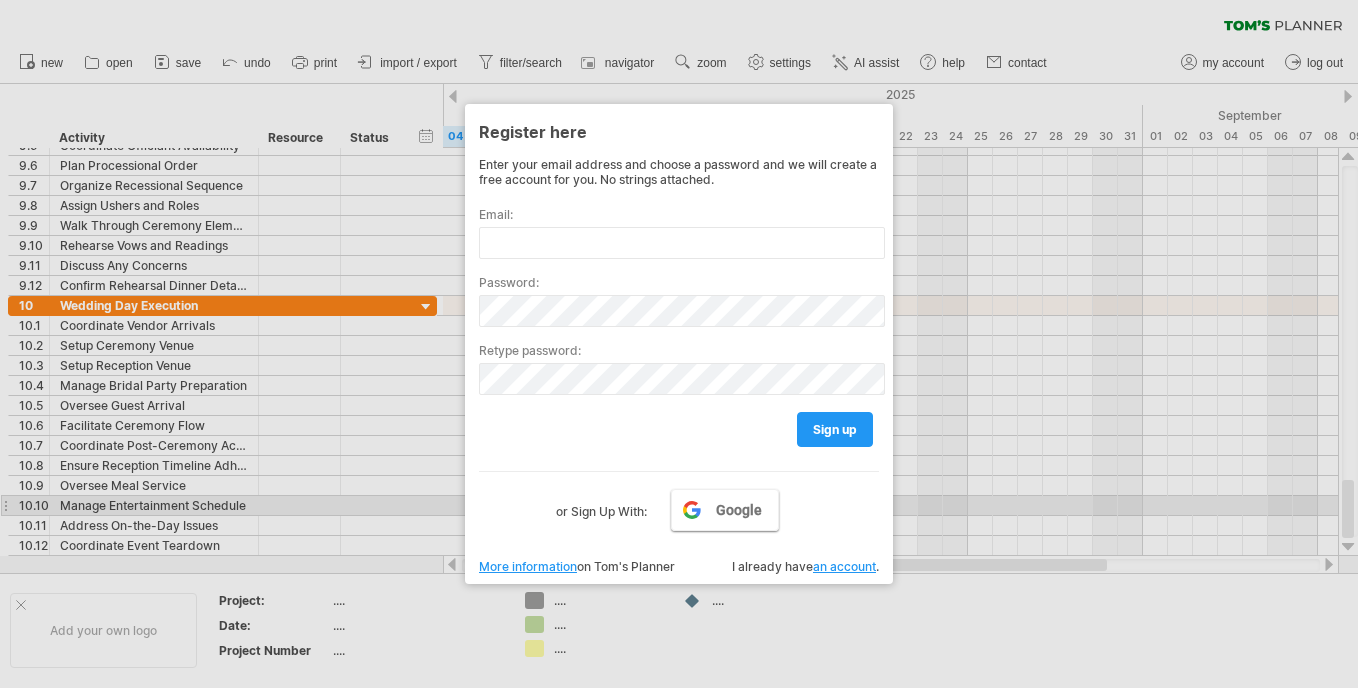 click on "Google" at bounding box center (725, 510) 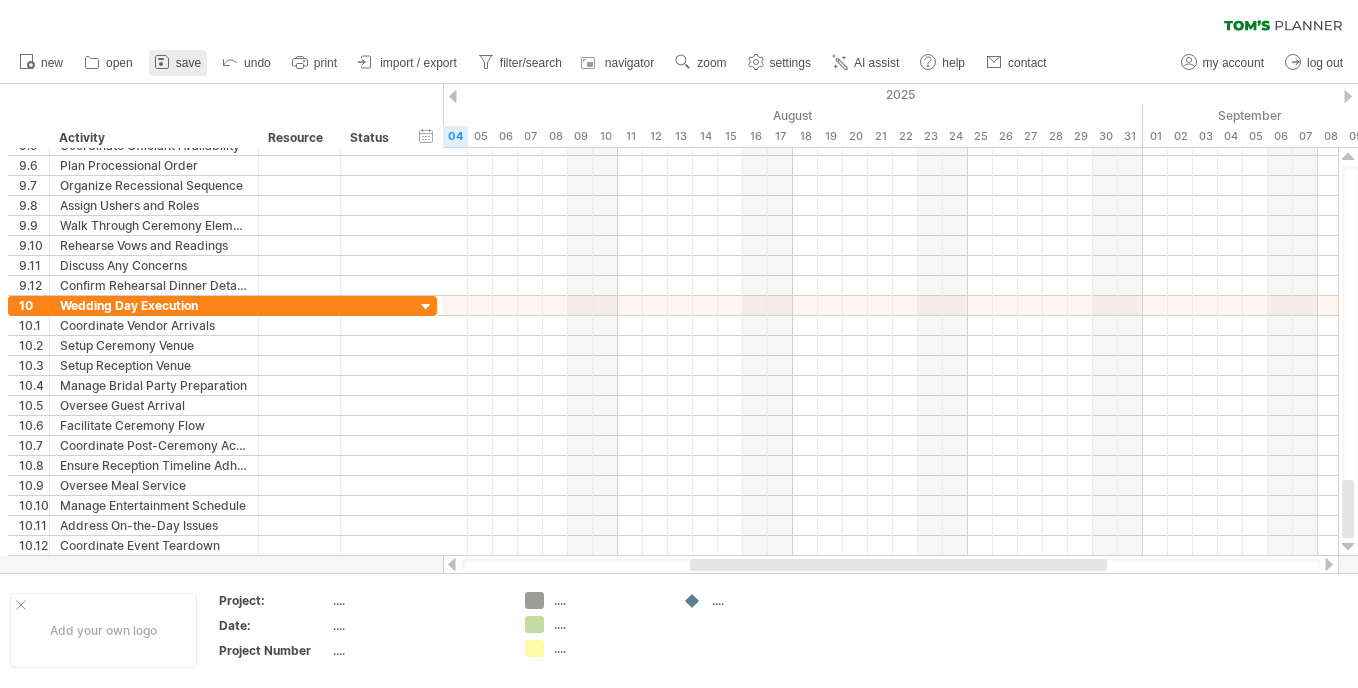 click on "save" at bounding box center [188, 63] 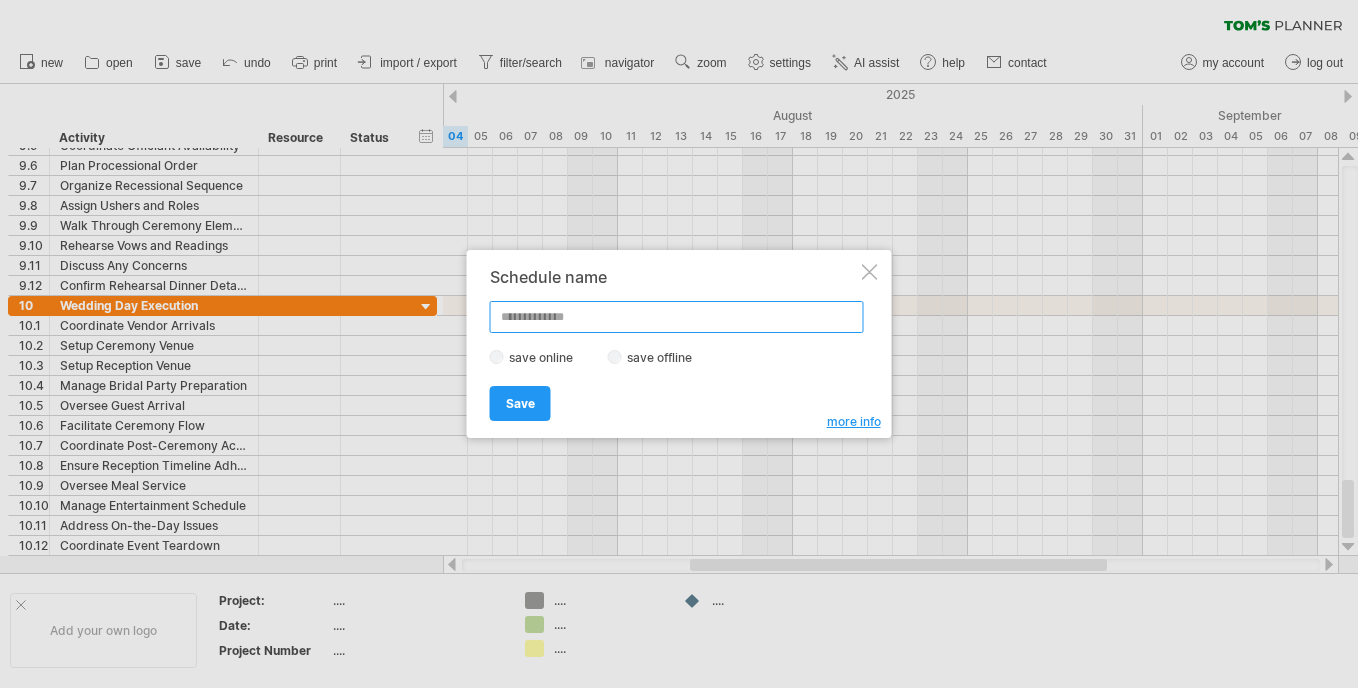 click at bounding box center (677, 317) 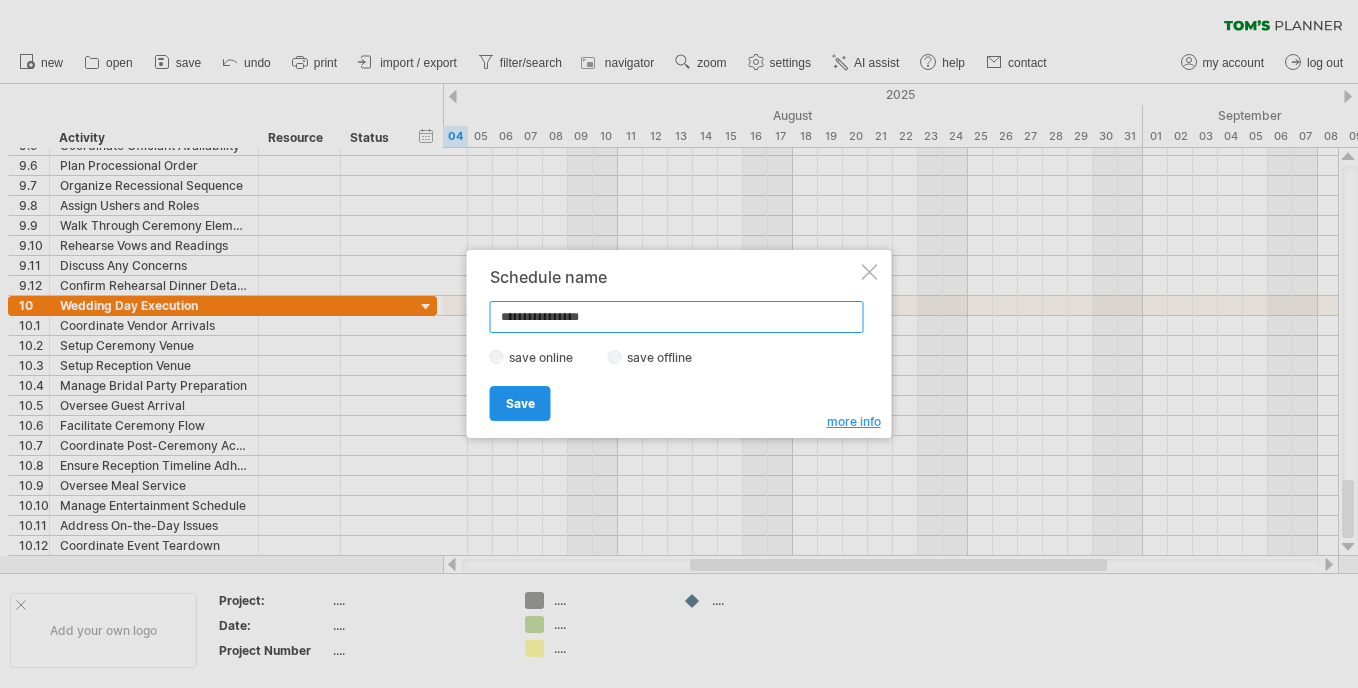 type on "**********" 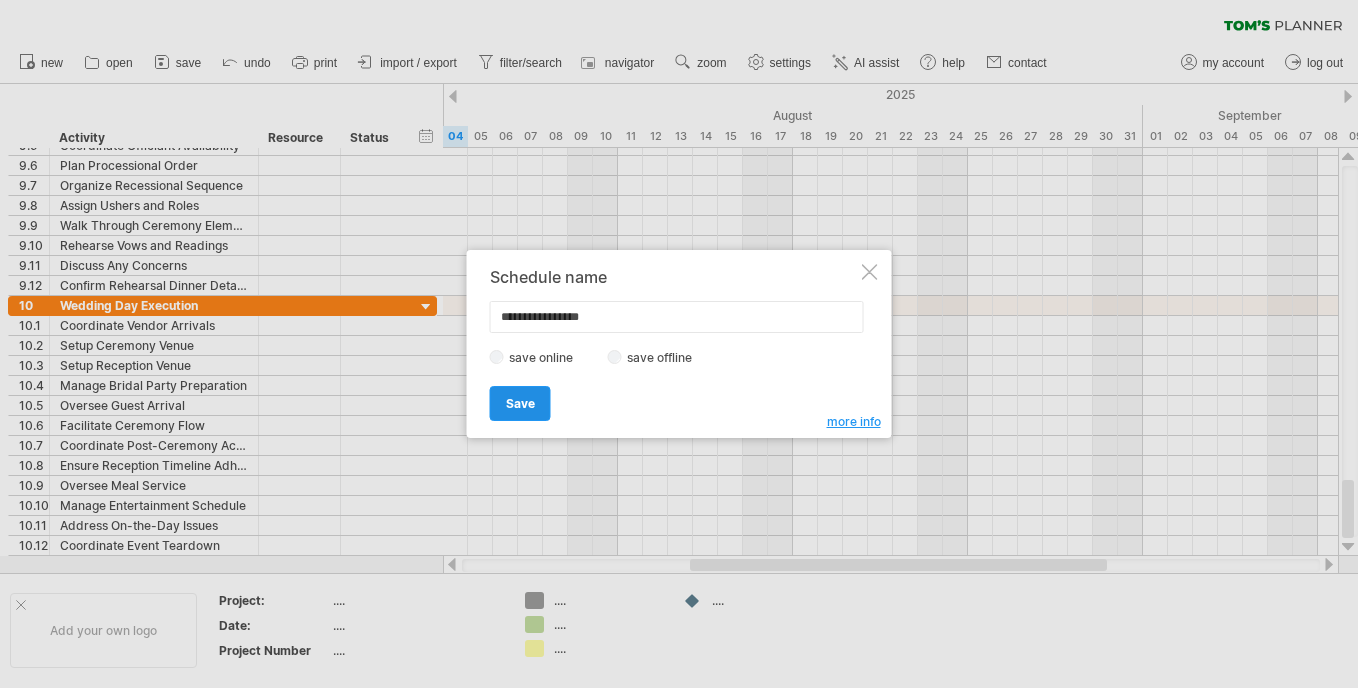 click on "Save" at bounding box center [520, 403] 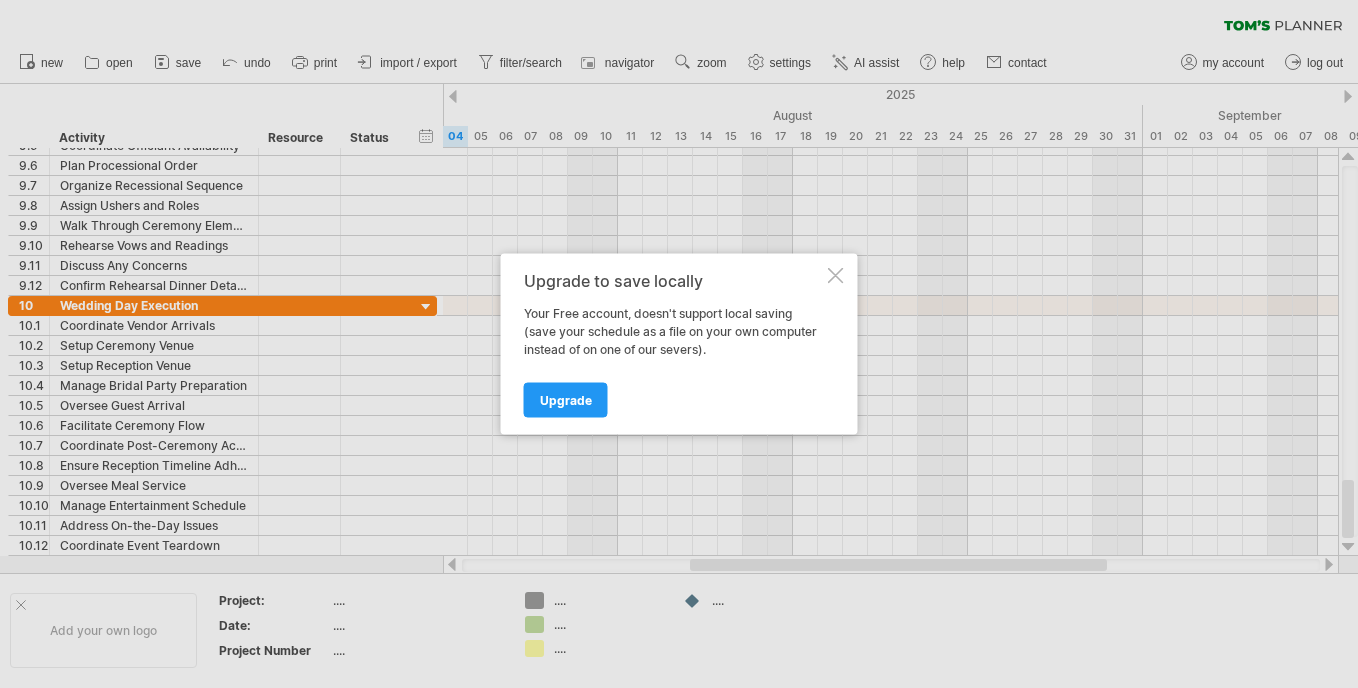 click at bounding box center (836, 276) 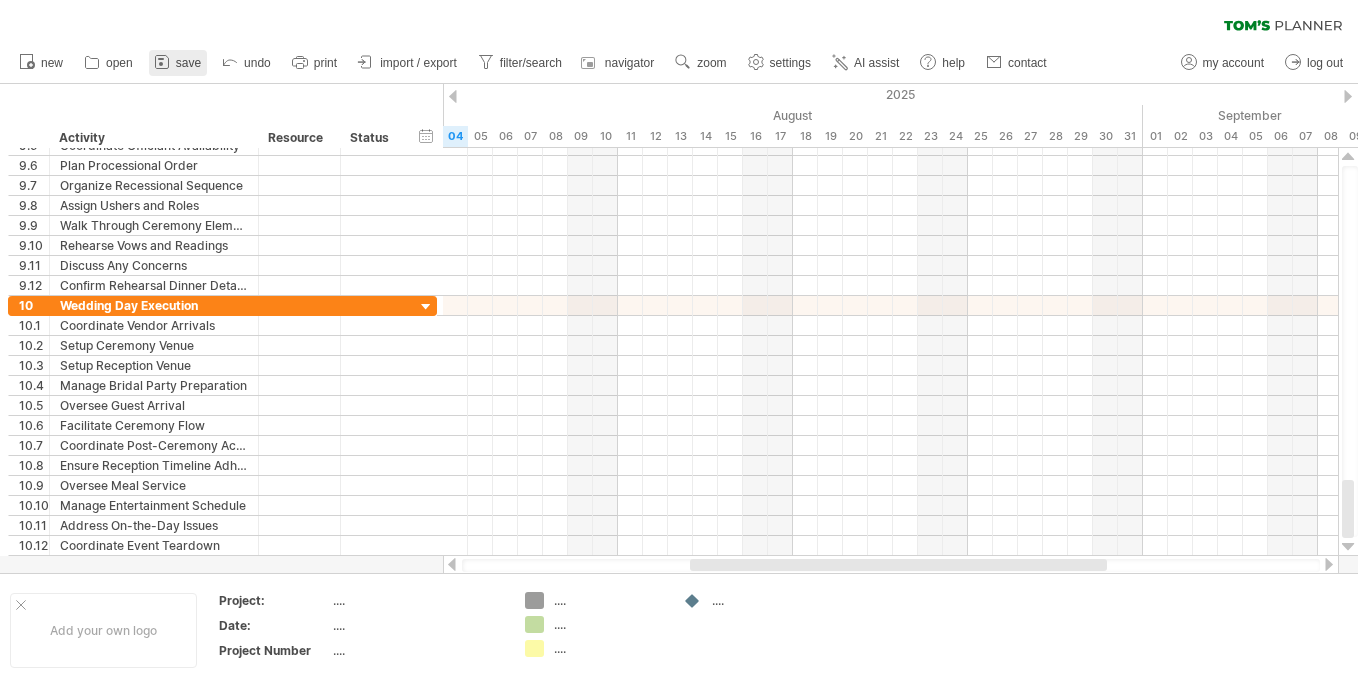 click 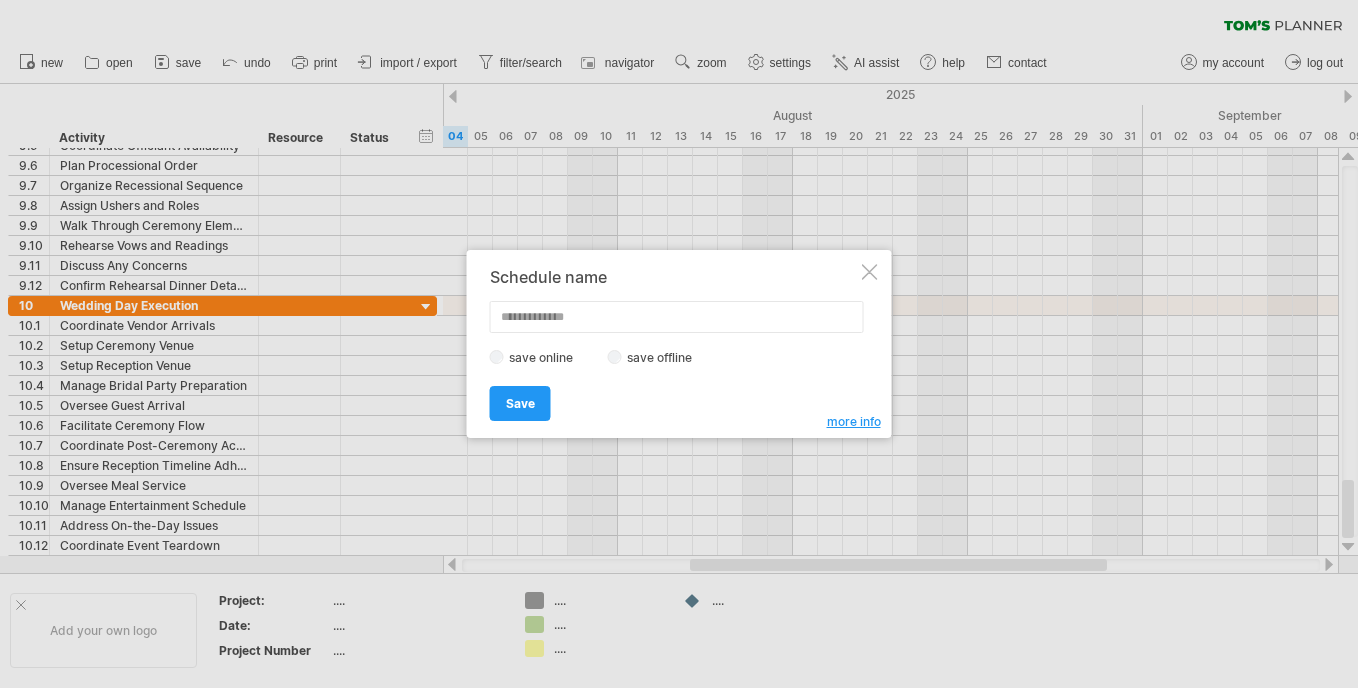 click at bounding box center [677, 317] 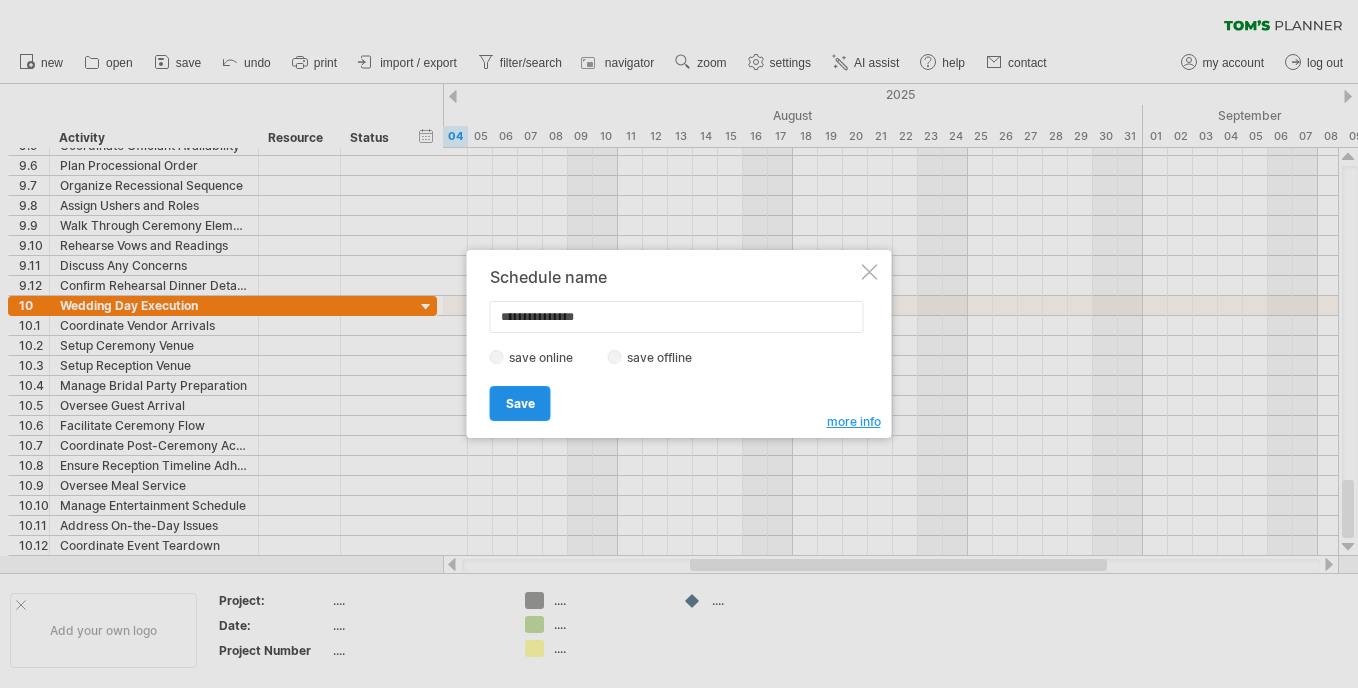 type on "**********" 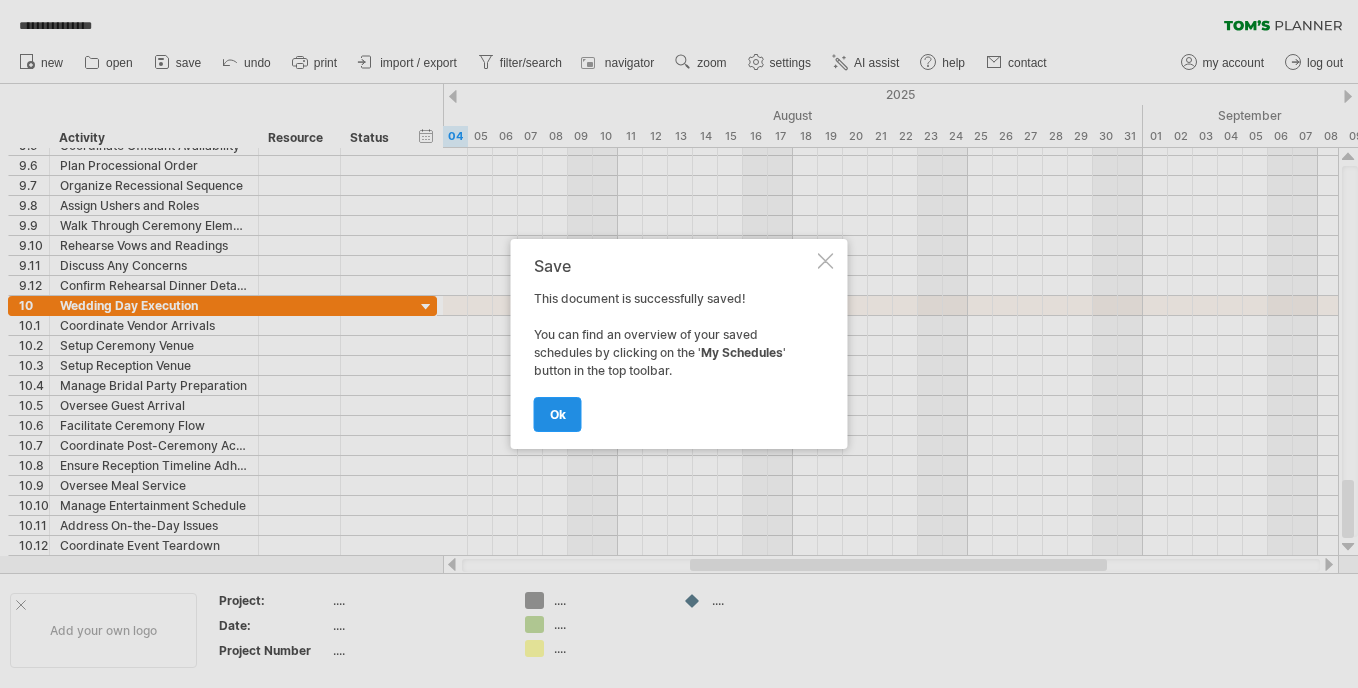 click on "ok" at bounding box center [558, 414] 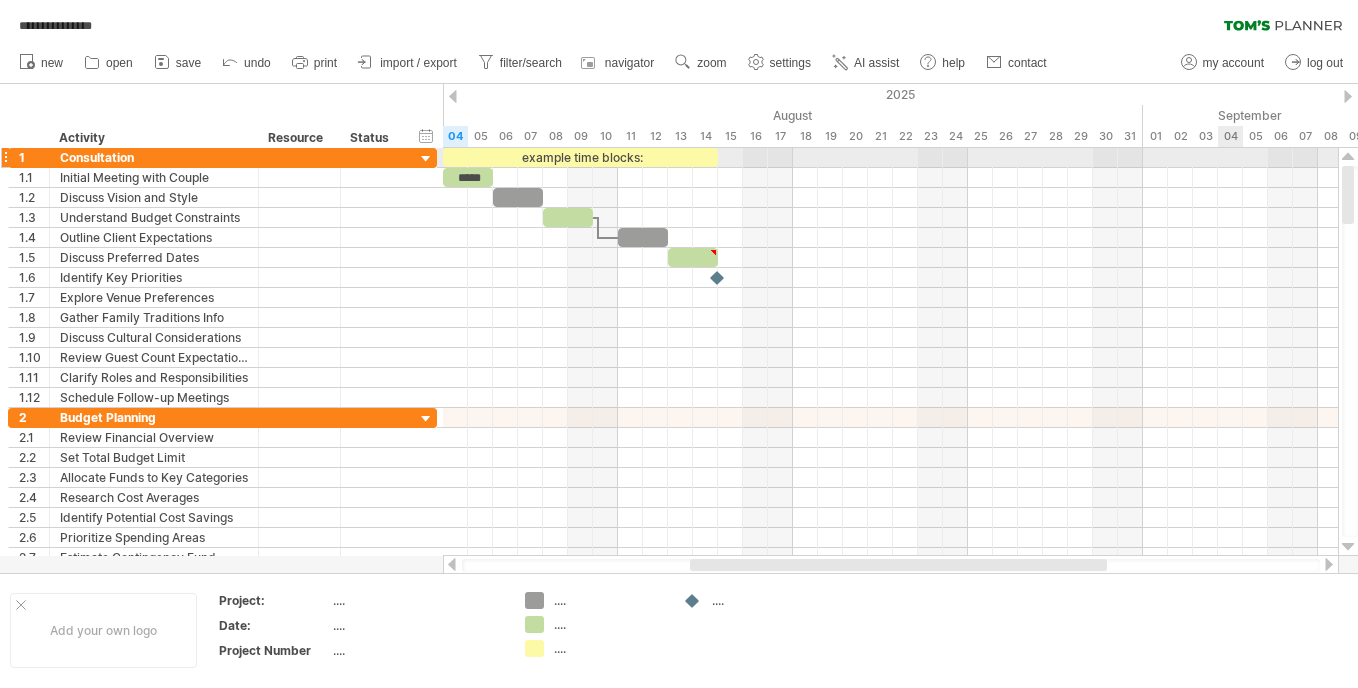 drag, startPoint x: 1350, startPoint y: 499, endPoint x: 1357, endPoint y: 149, distance: 350.07 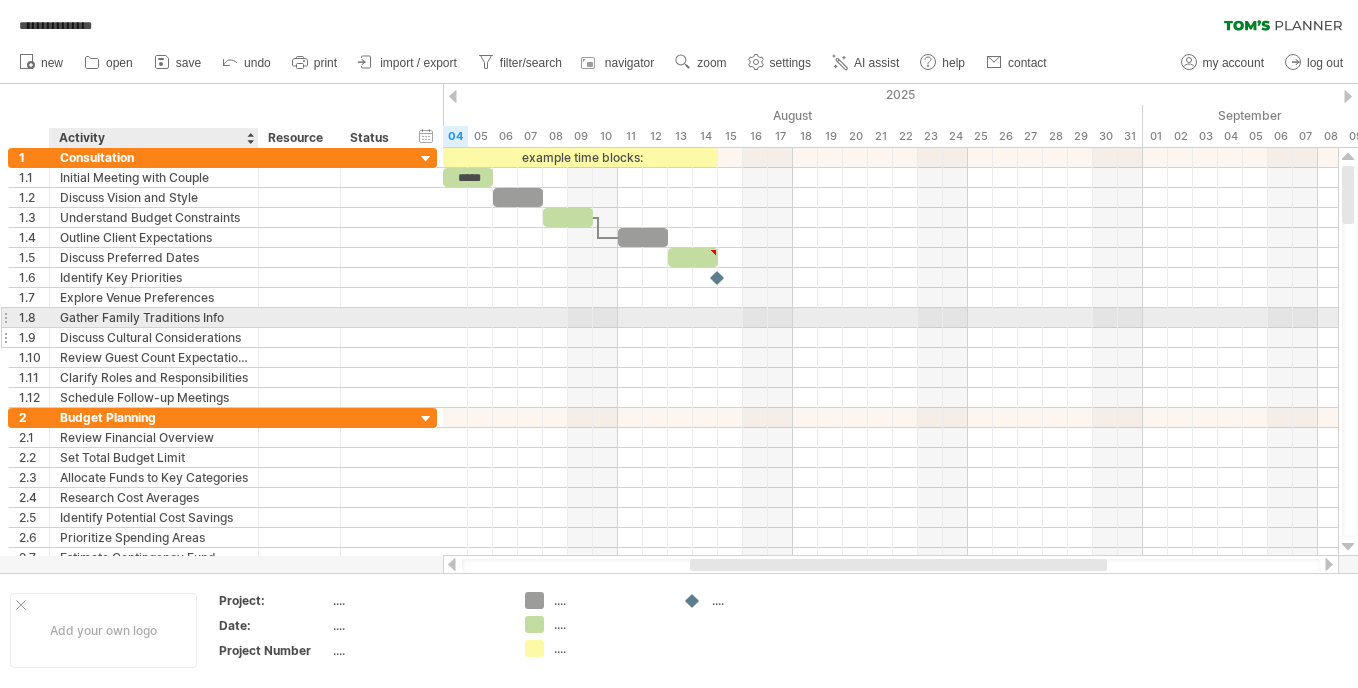 drag, startPoint x: 76, startPoint y: 136, endPoint x: 117, endPoint y: 329, distance: 197.30687 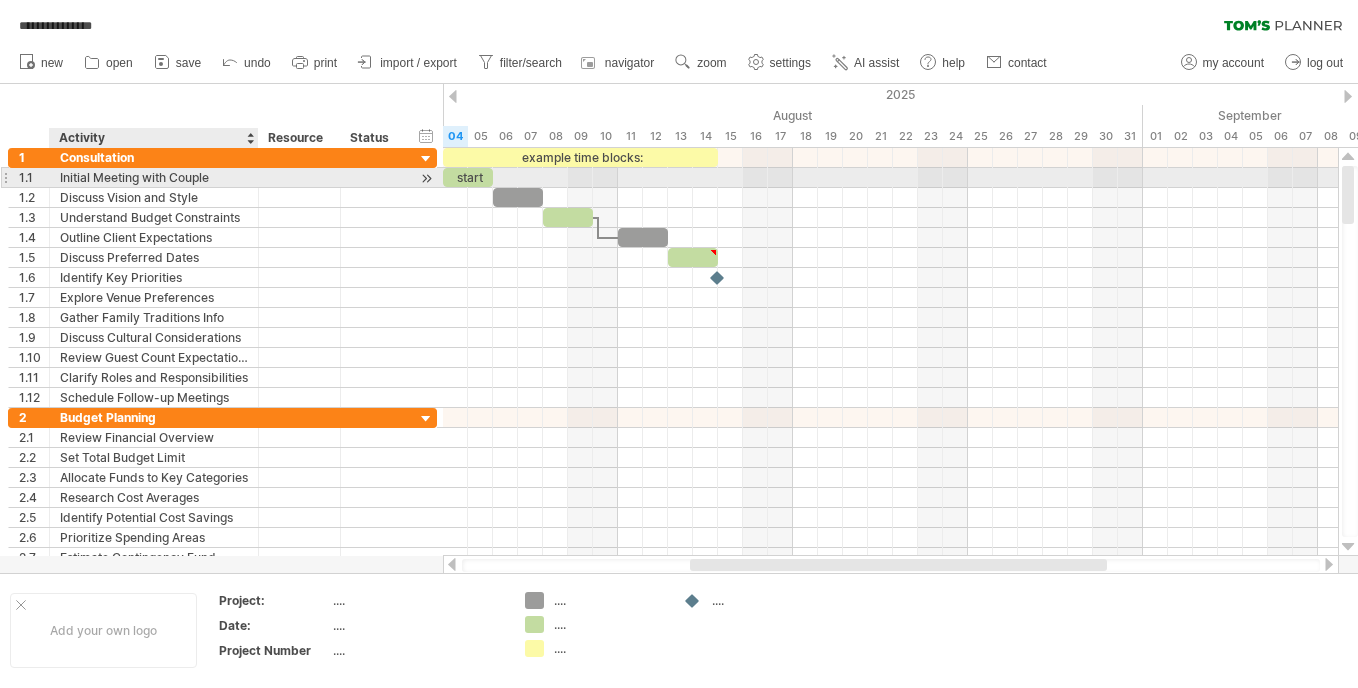 click on "Initial Meeting with Couple" at bounding box center [154, 177] 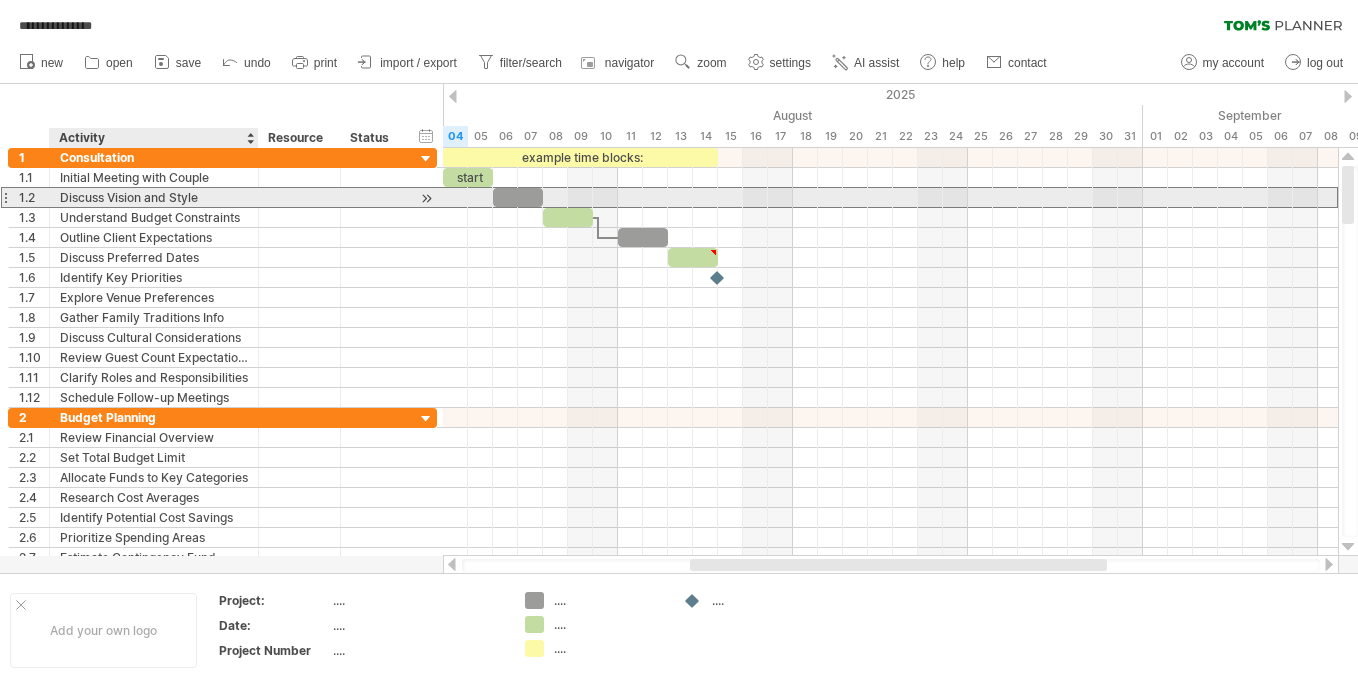 click on "Discuss Vision and Style" at bounding box center [154, 197] 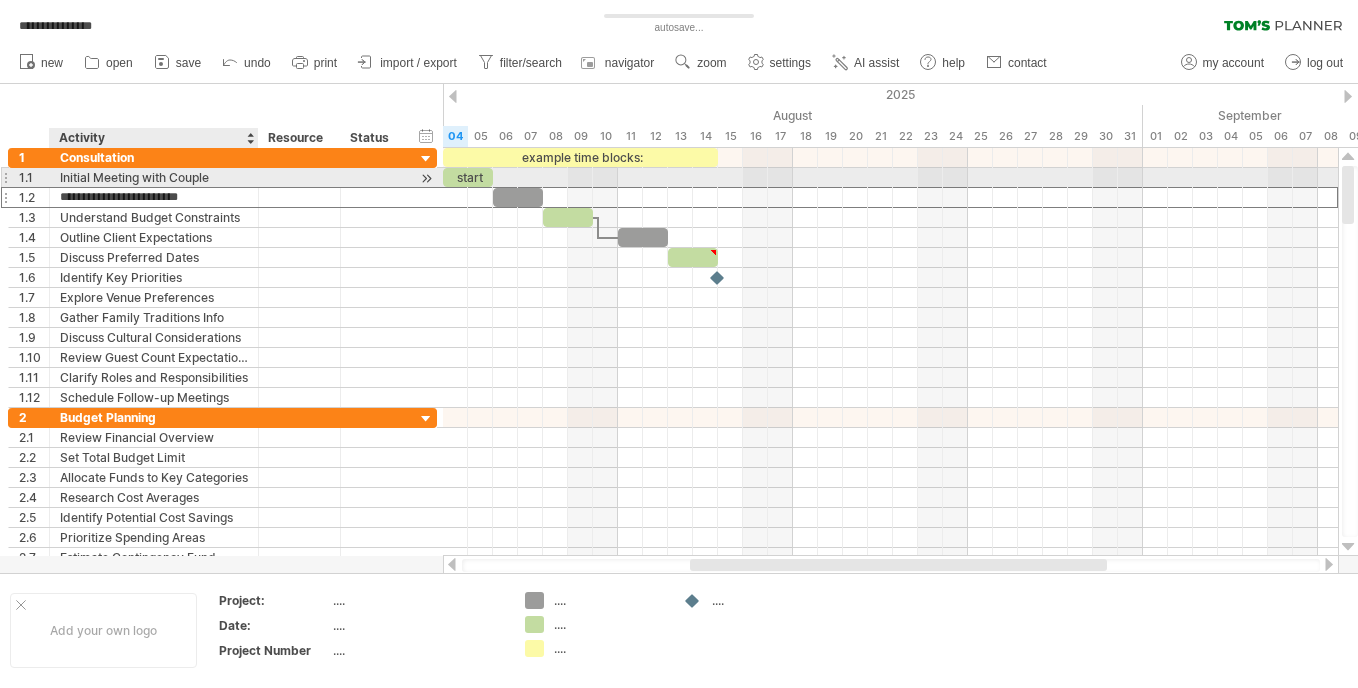 click on "Initial Meeting with Couple" at bounding box center (154, 177) 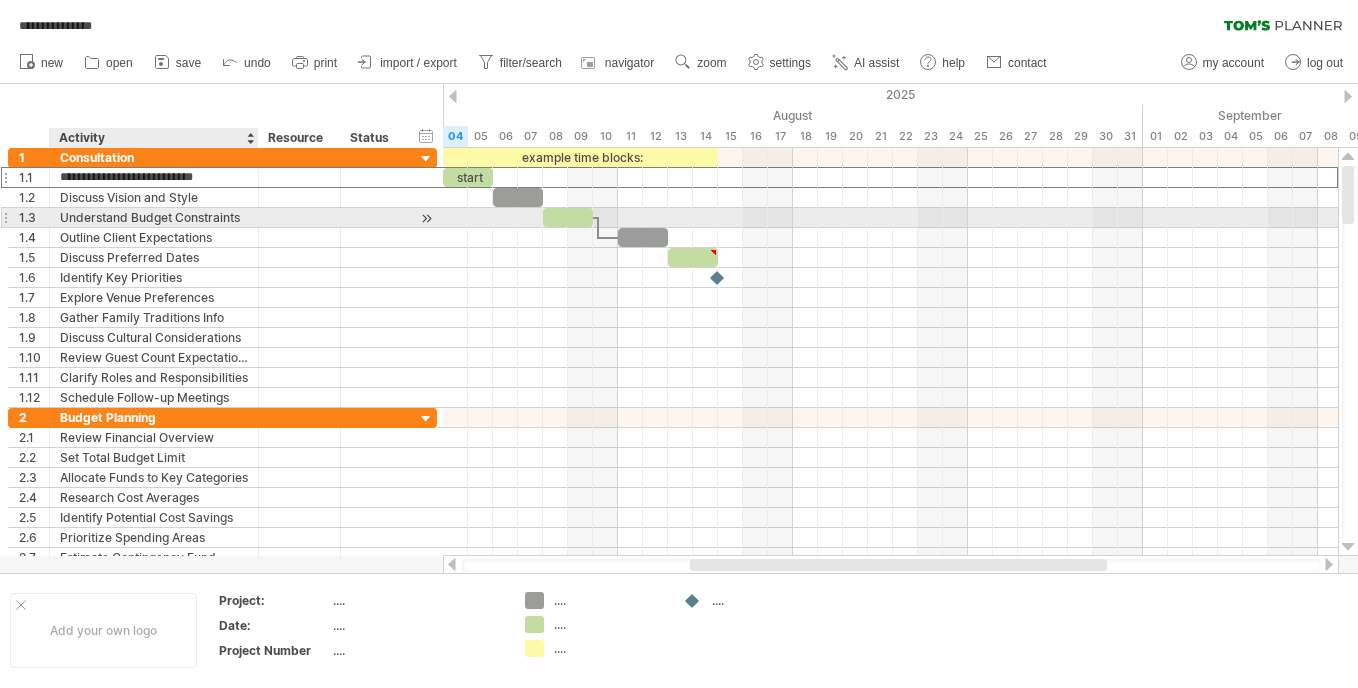 drag, startPoint x: 224, startPoint y: 178, endPoint x: 61, endPoint y: 211, distance: 166.30695 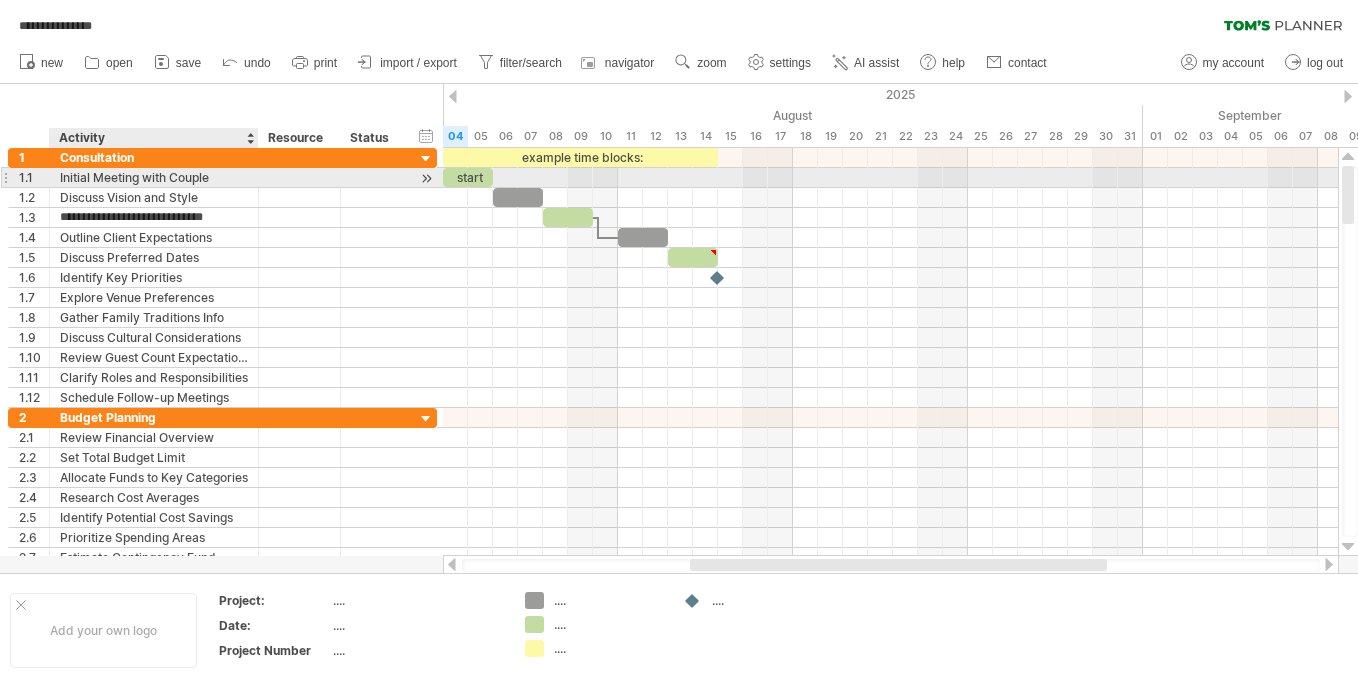 click on "Initial Meeting with Couple" at bounding box center (154, 177) 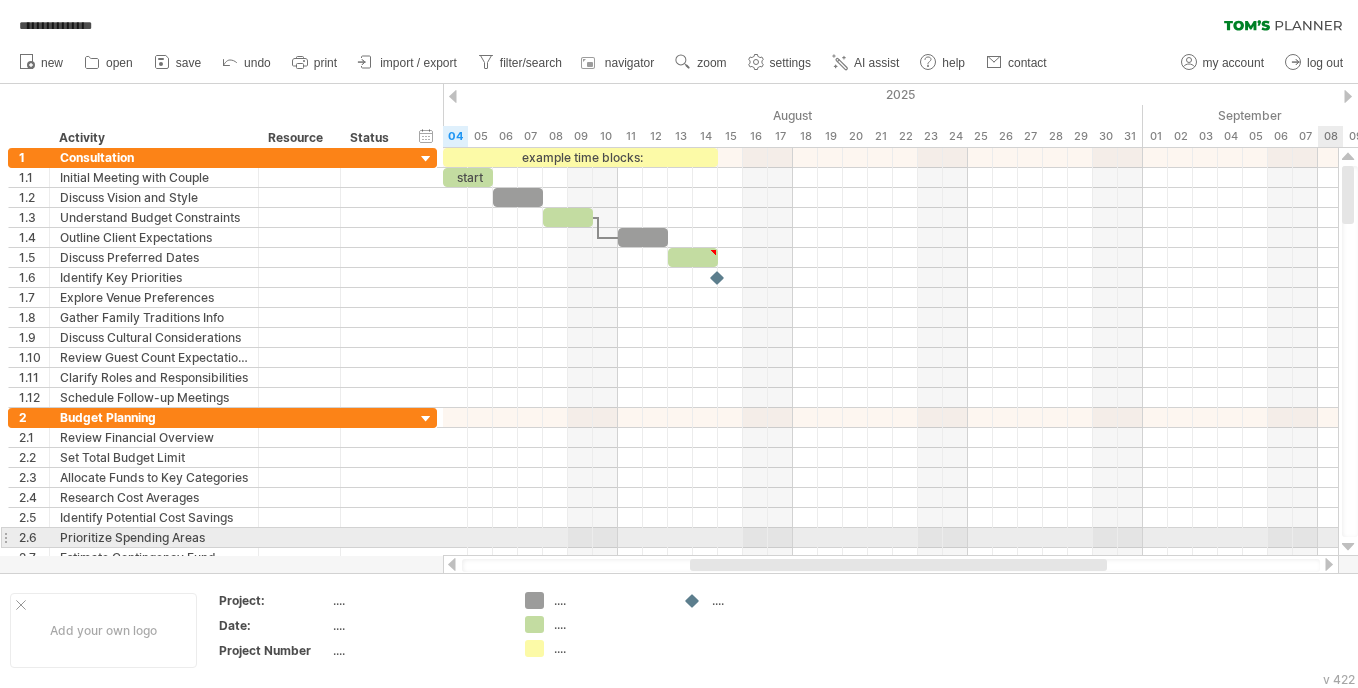 click at bounding box center [1348, 547] 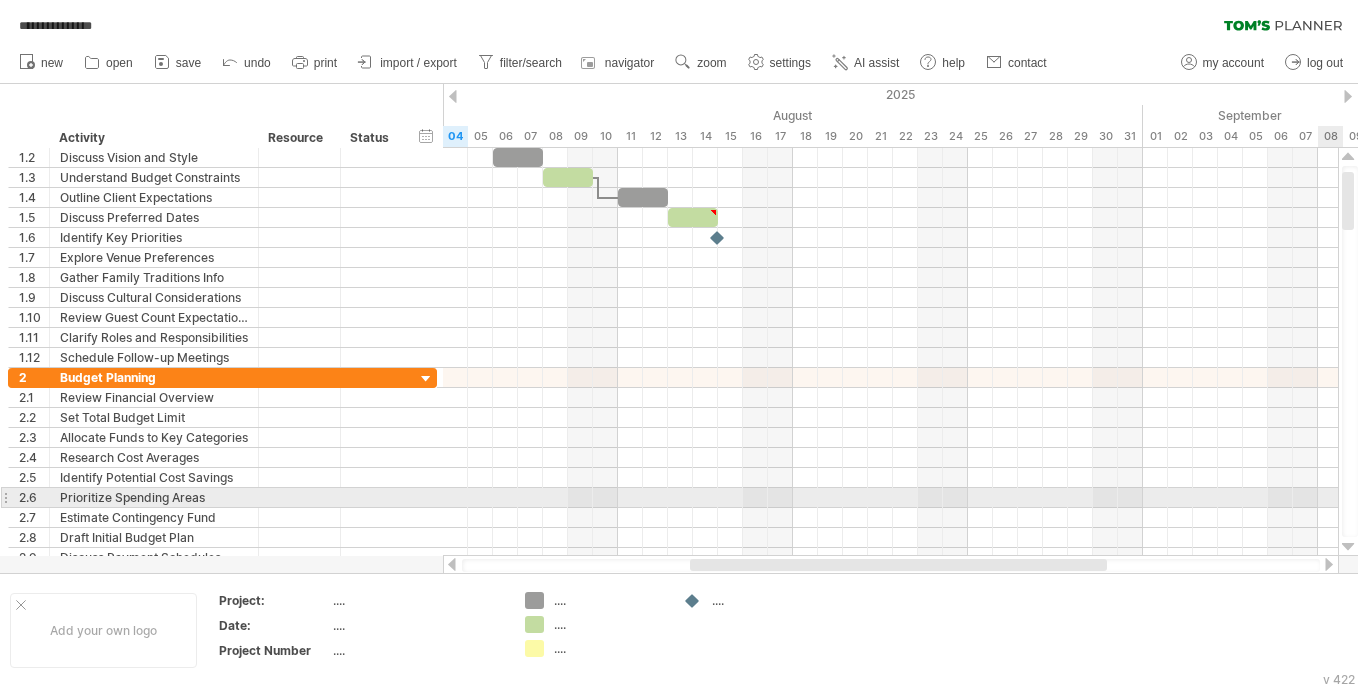 click at bounding box center [1348, 547] 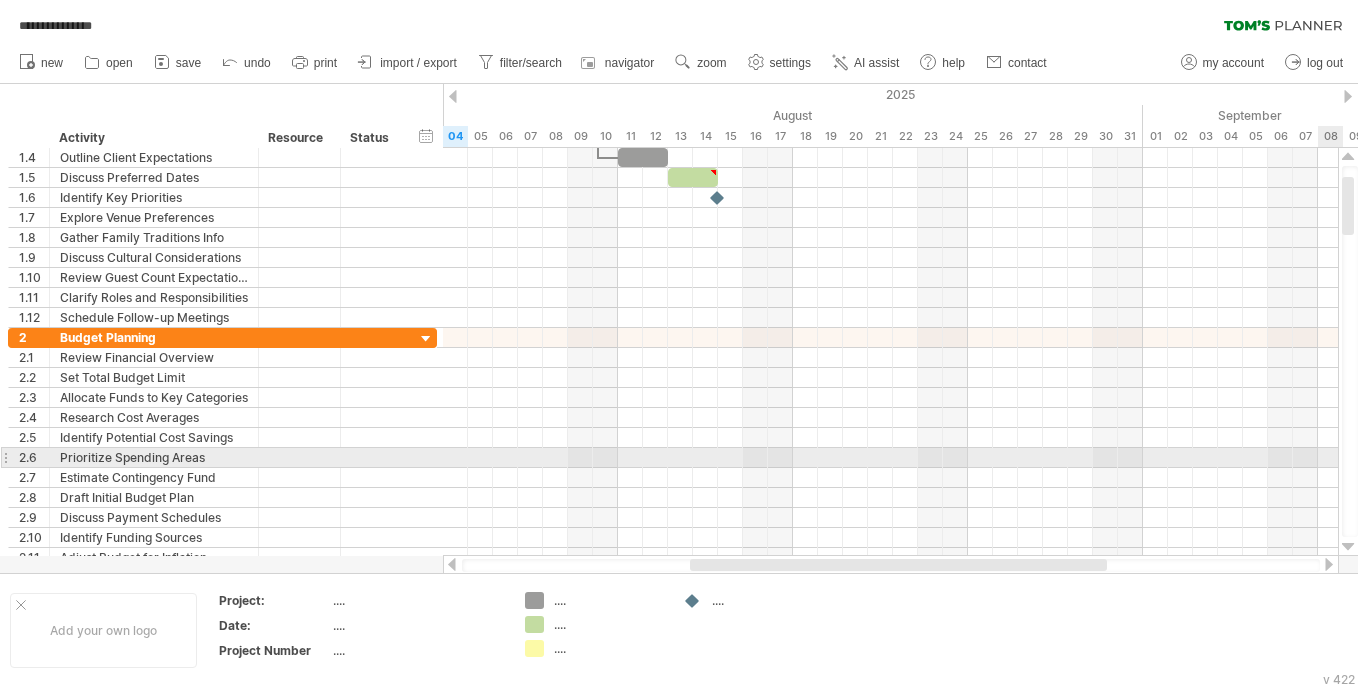 click at bounding box center [1348, 547] 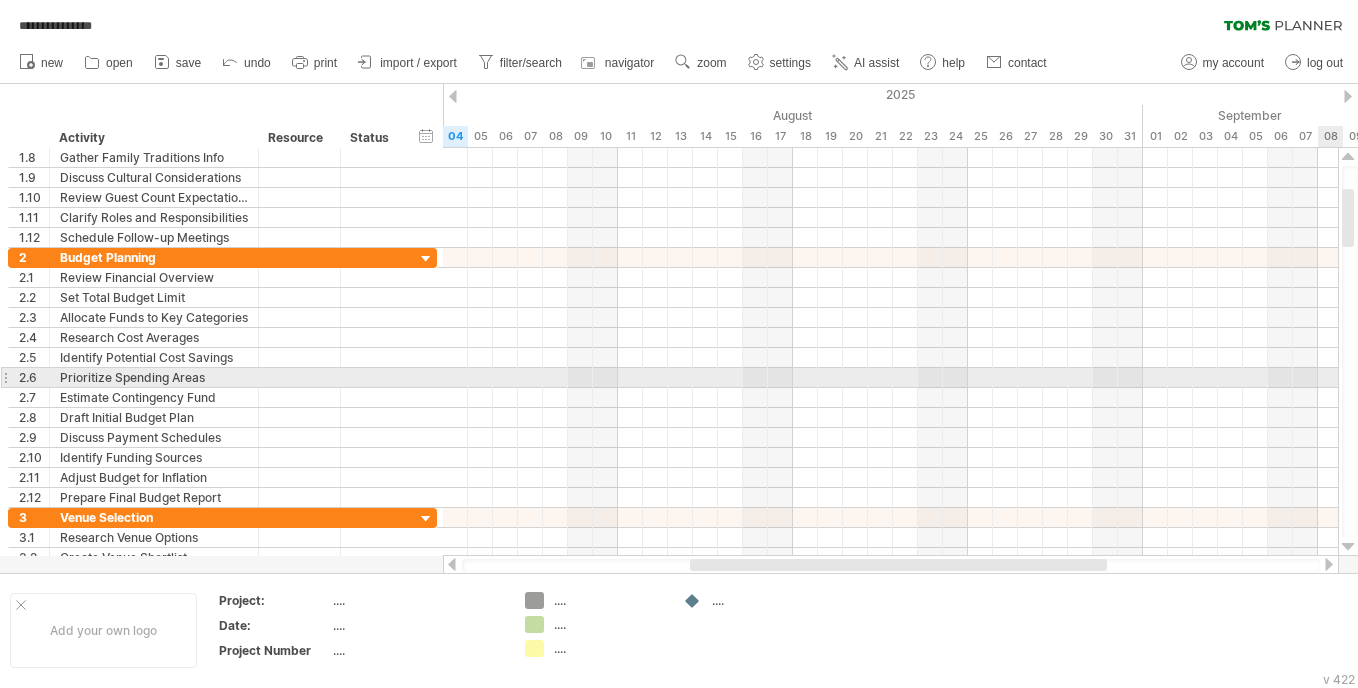 click at bounding box center [1348, 547] 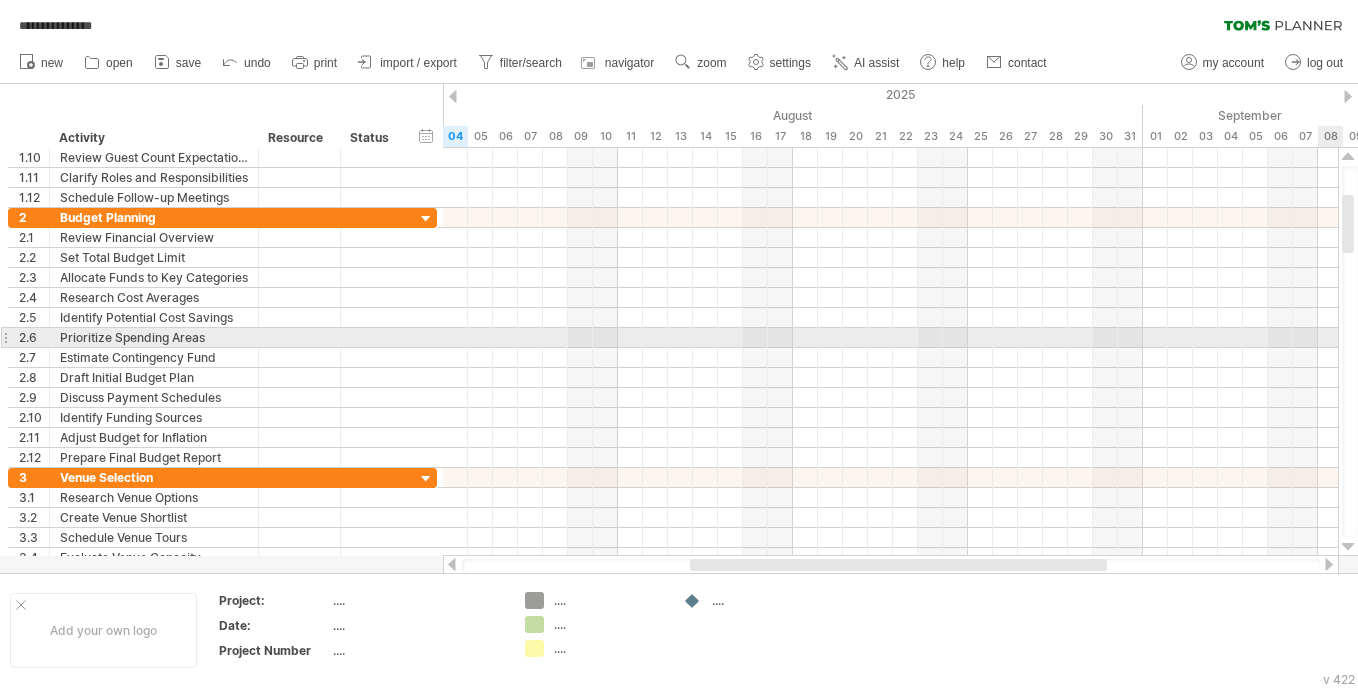 click at bounding box center (1348, 547) 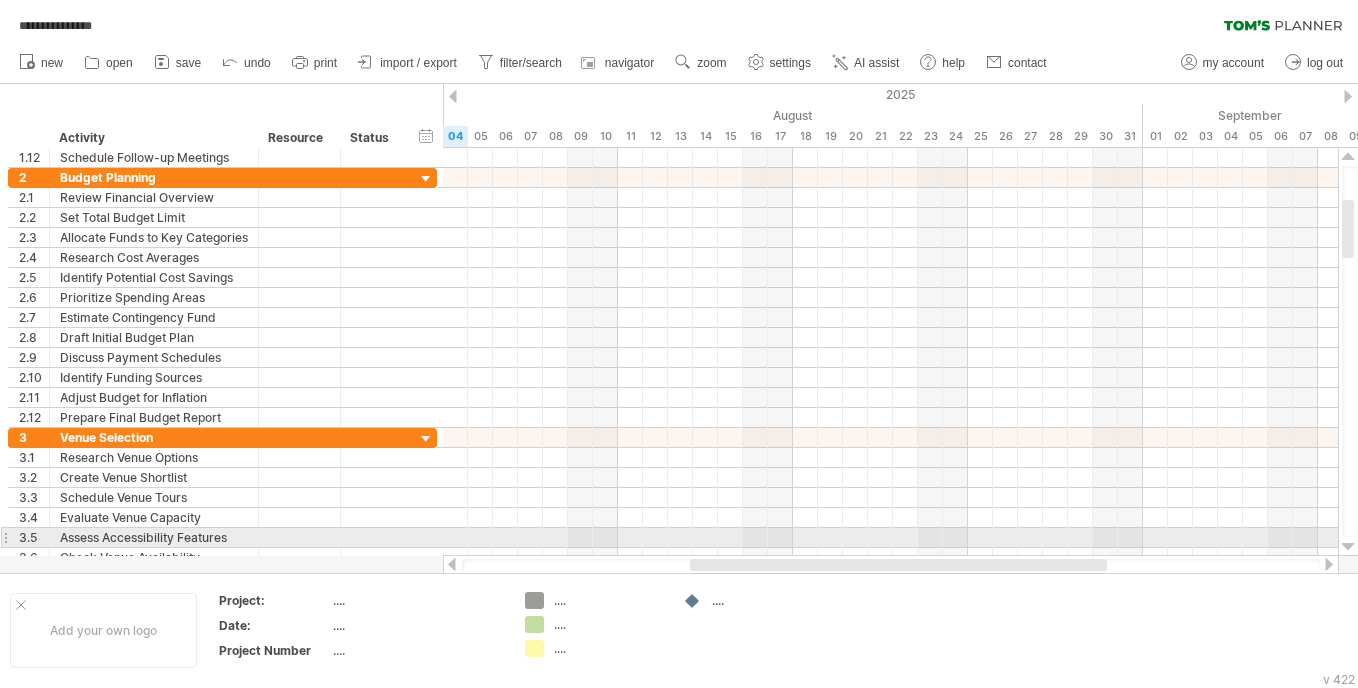 click at bounding box center [1348, 547] 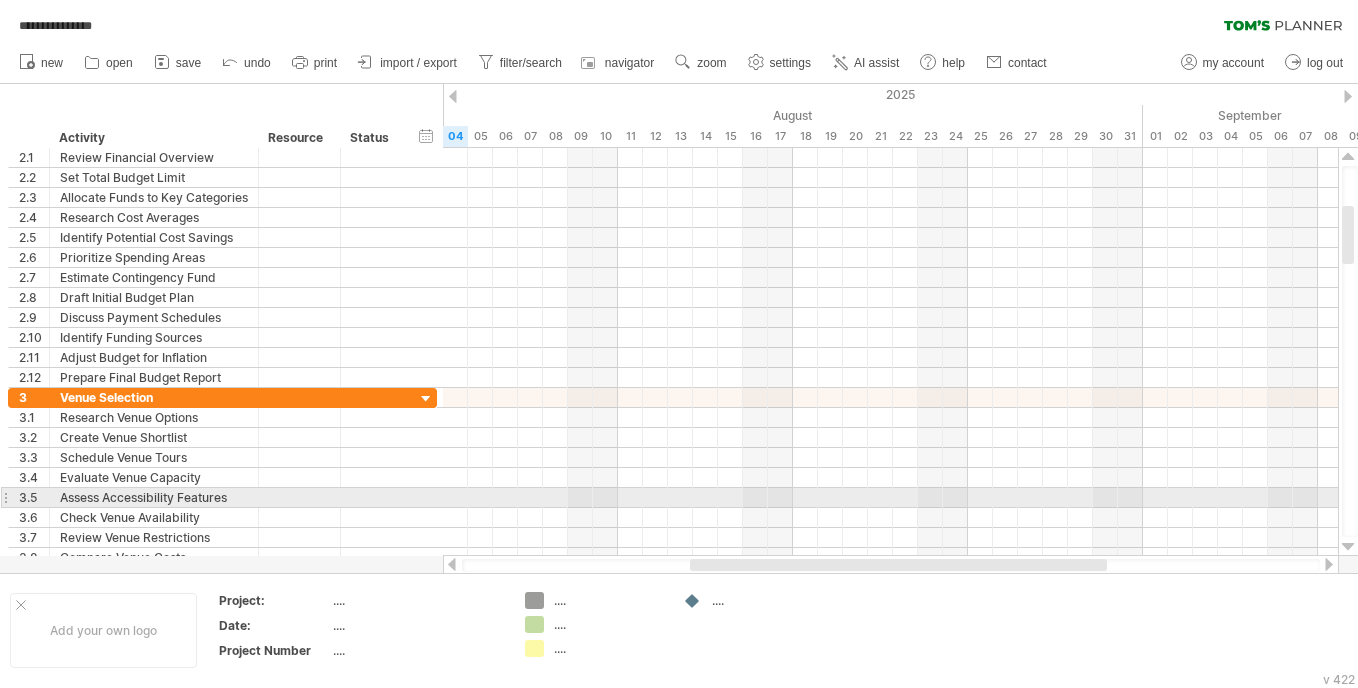 click at bounding box center (1348, 547) 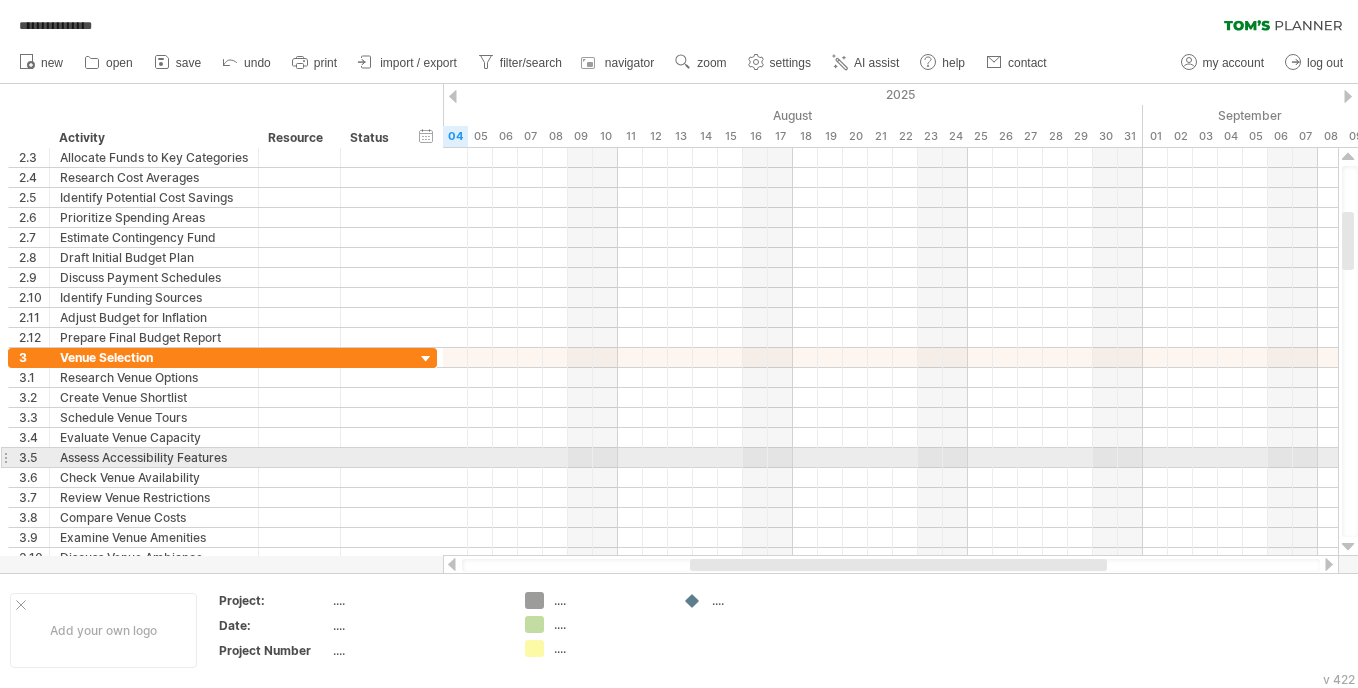 click at bounding box center (1348, 547) 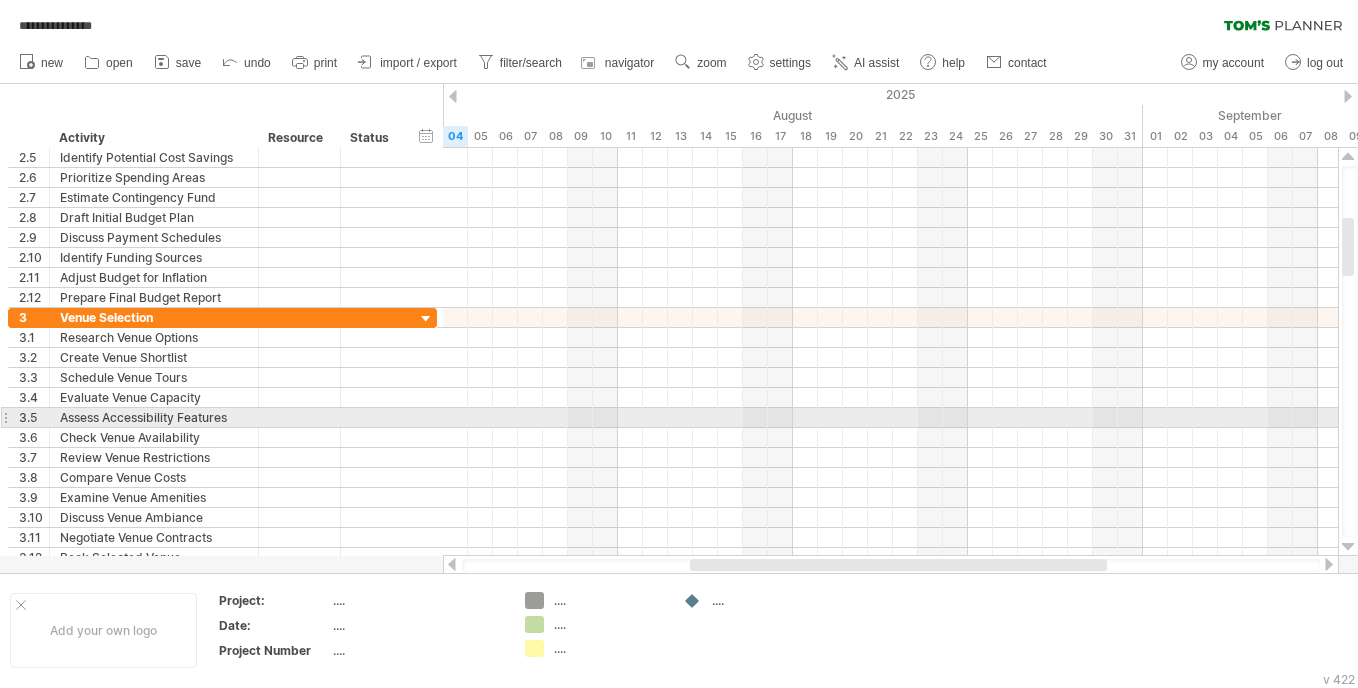click at bounding box center (1348, 547) 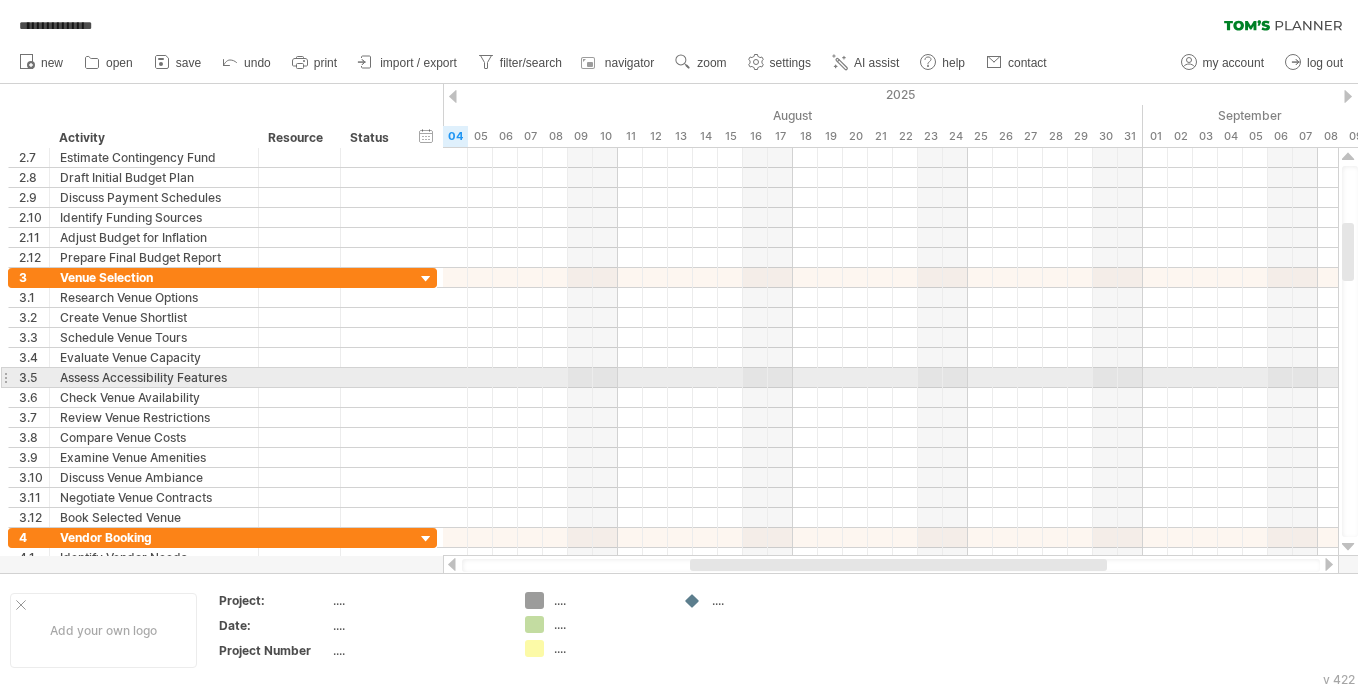 click at bounding box center [1348, 547] 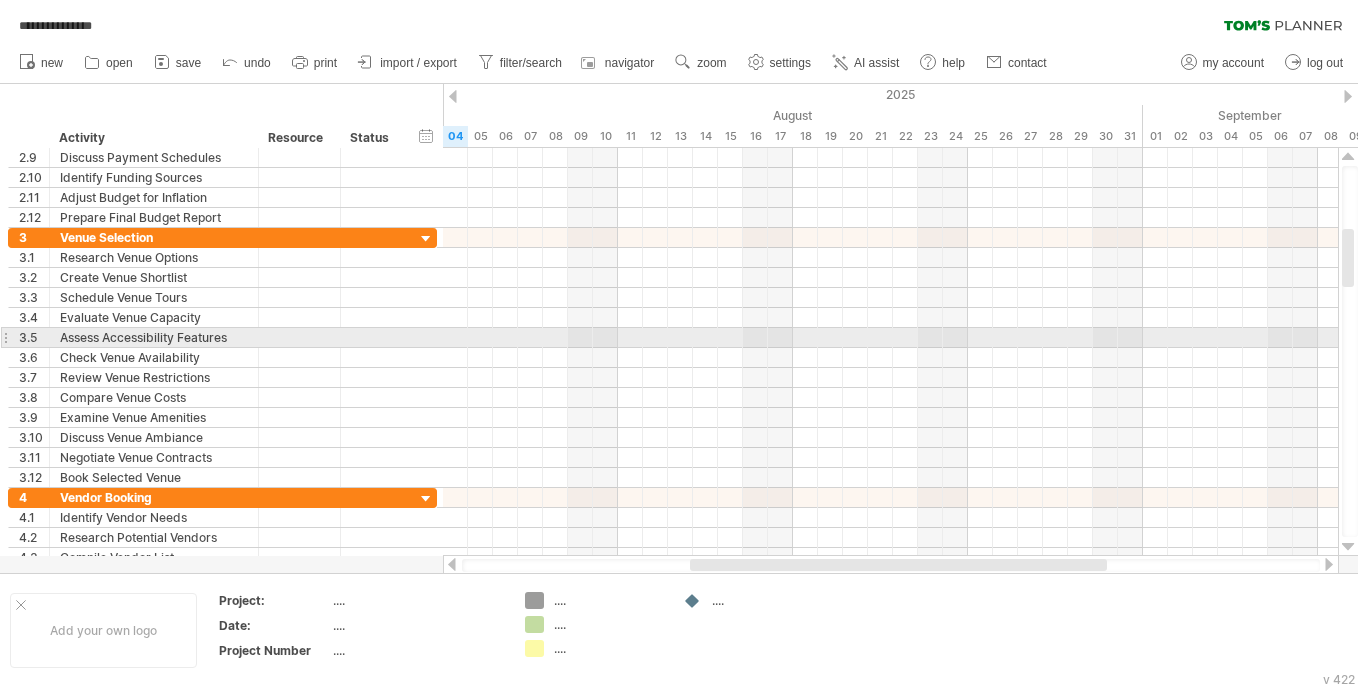 click at bounding box center [1348, 547] 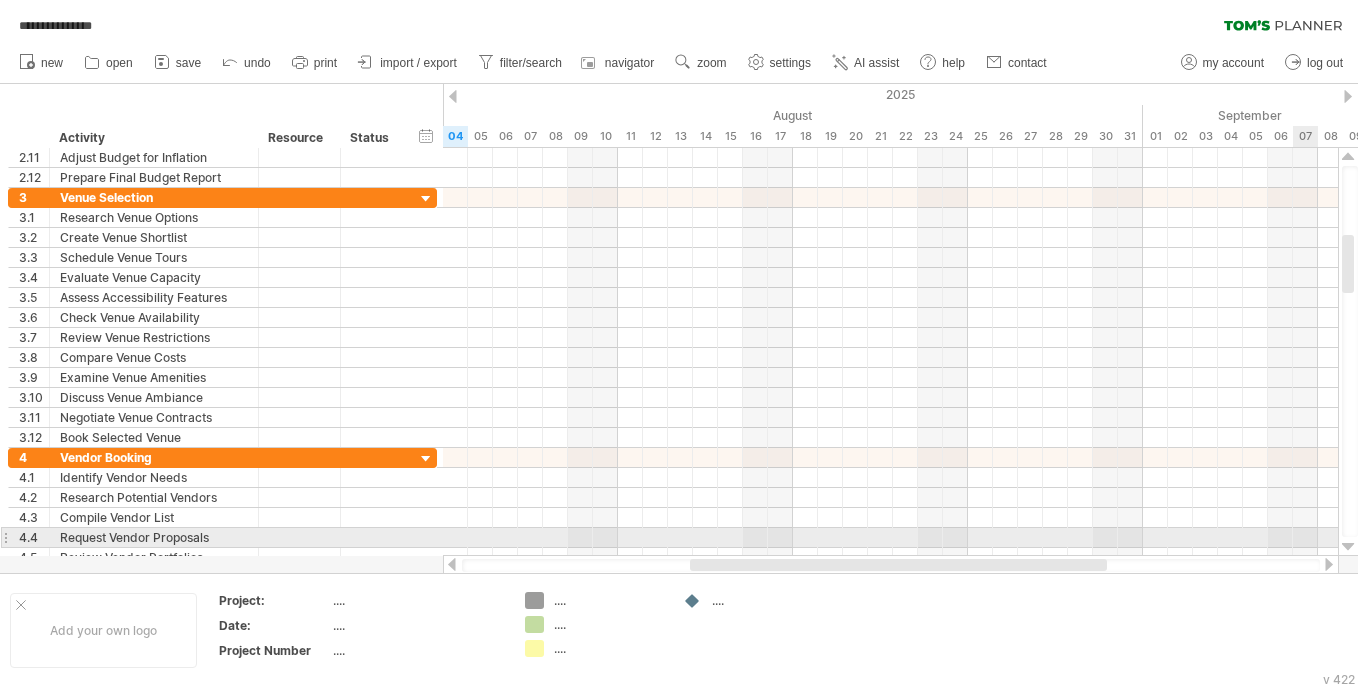 click at bounding box center [1348, 547] 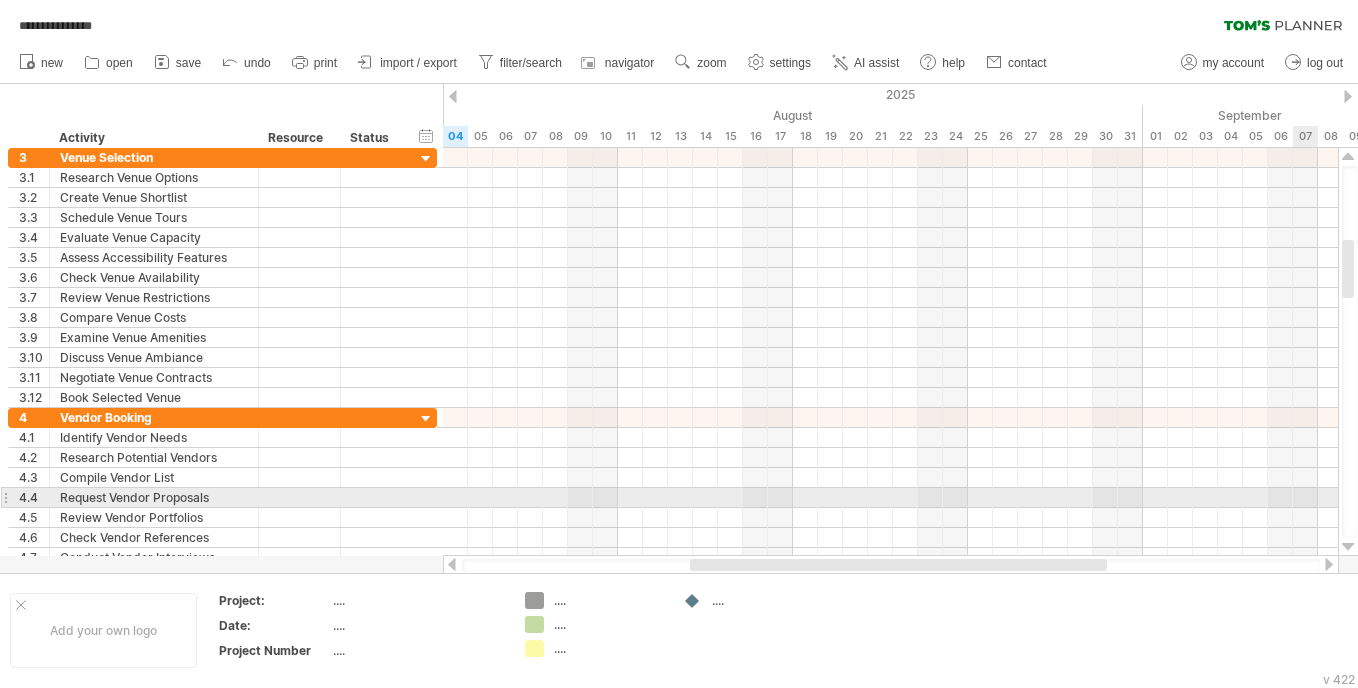 click at bounding box center (1348, 547) 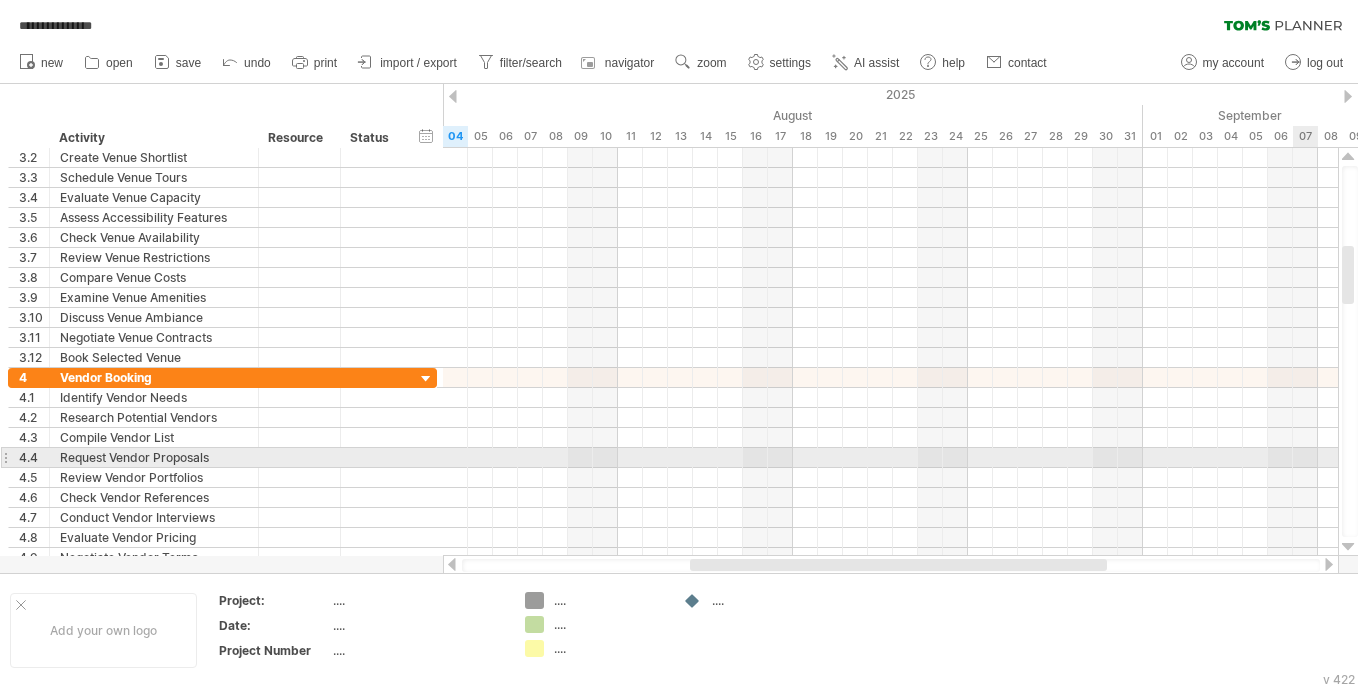 click at bounding box center [1348, 547] 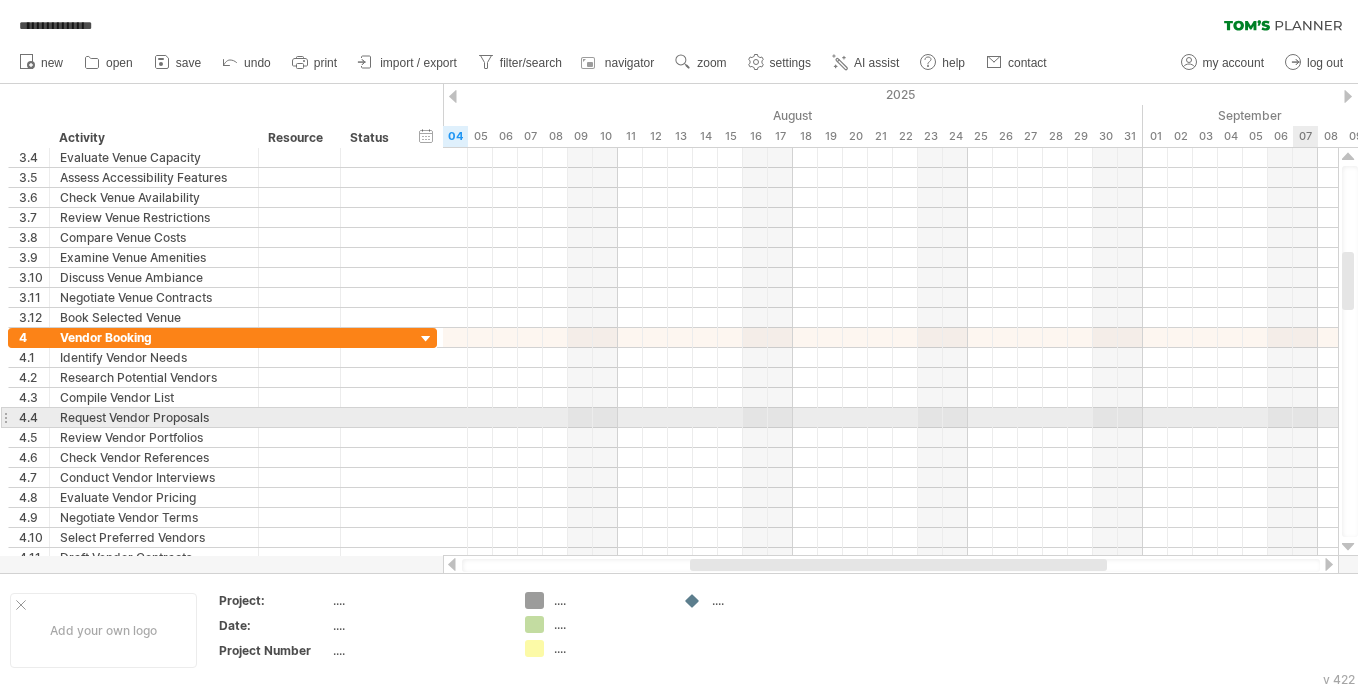 click at bounding box center (1348, 547) 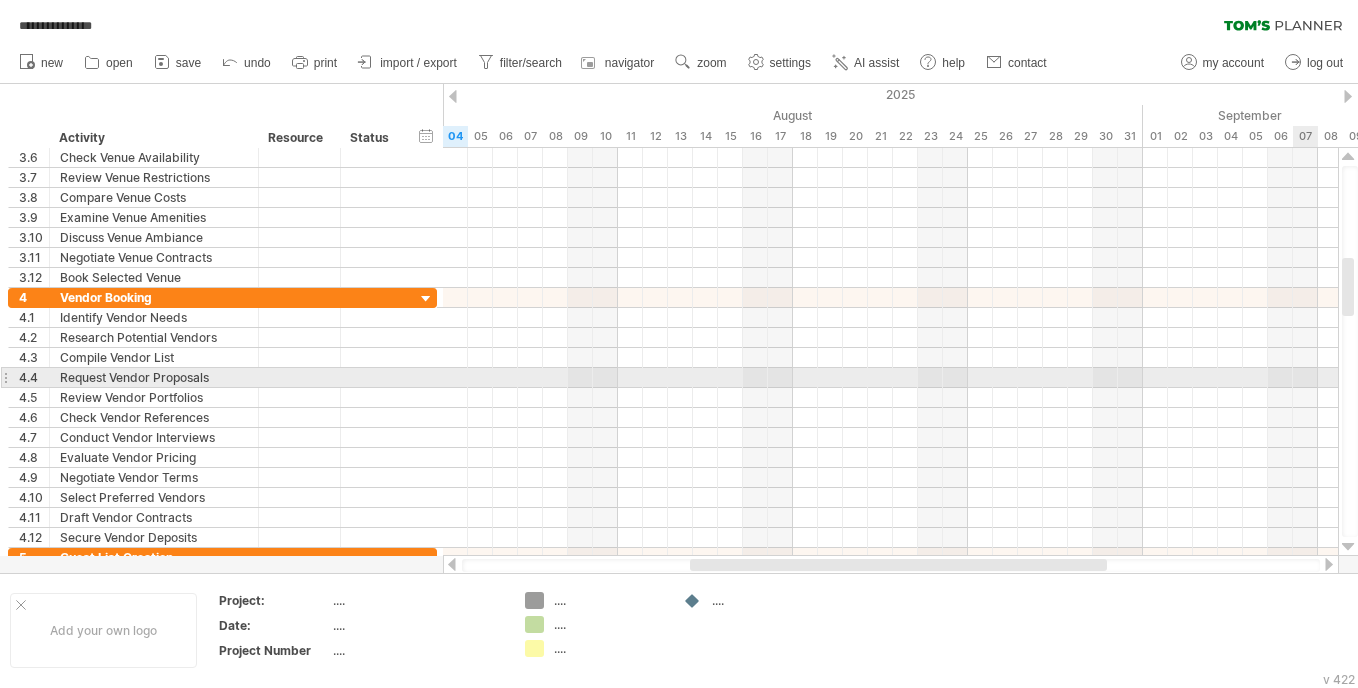 click at bounding box center [1348, 547] 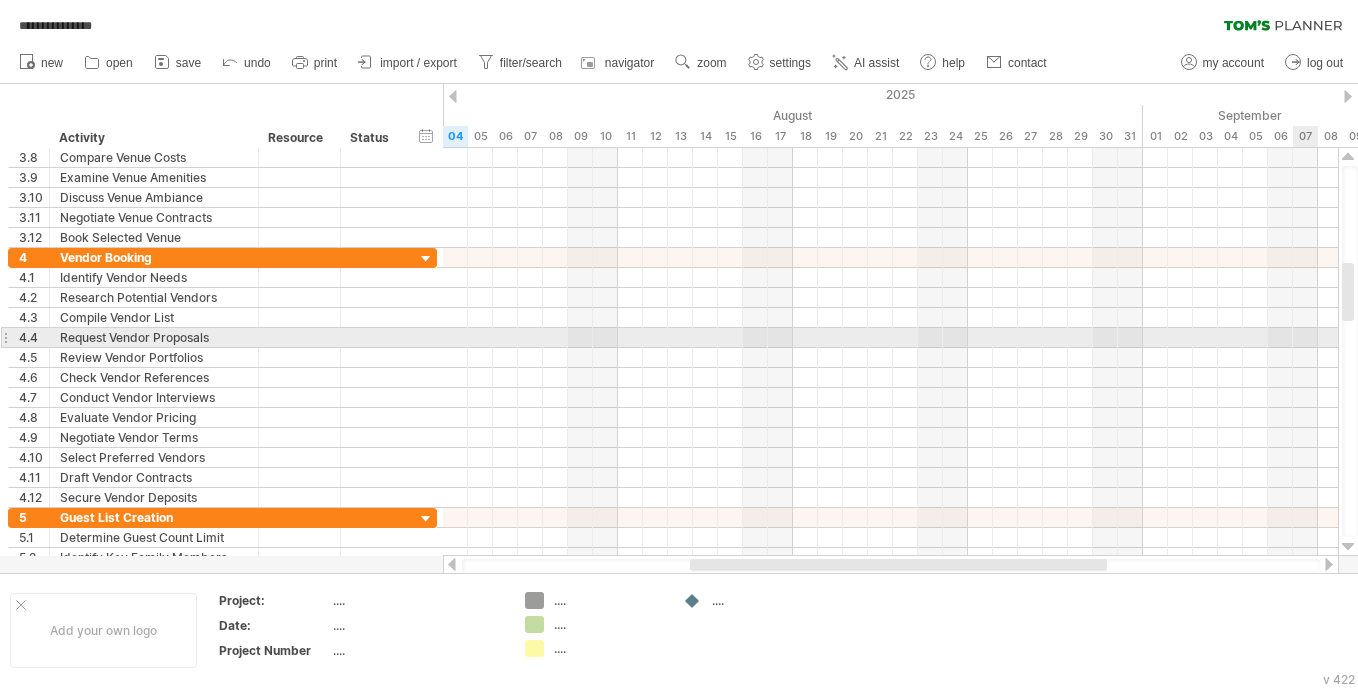 click at bounding box center [1348, 547] 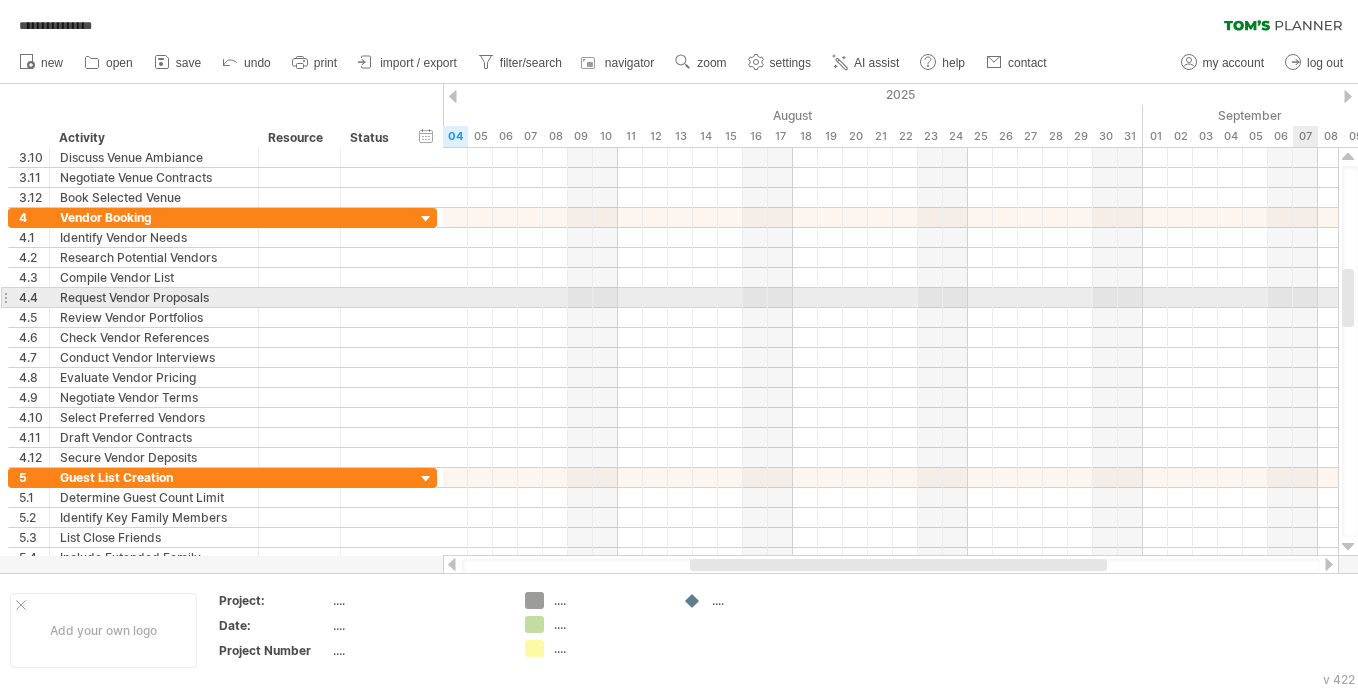 click at bounding box center (1348, 547) 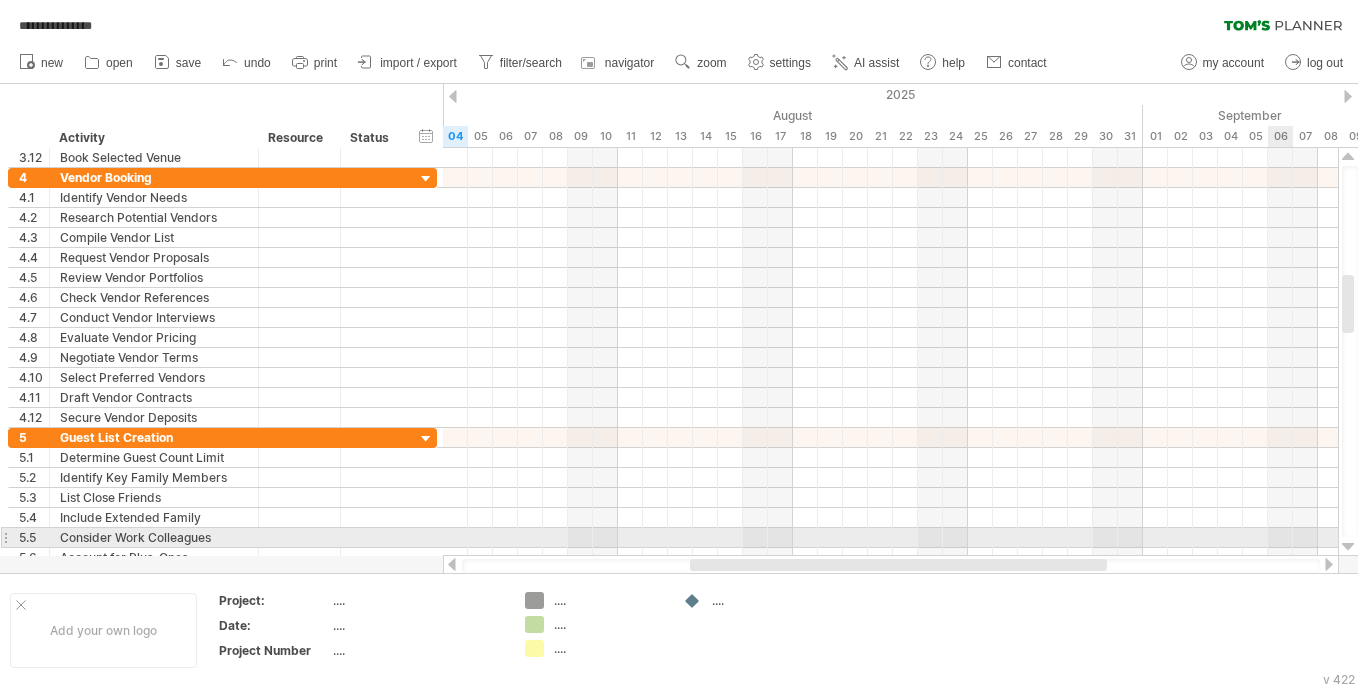 click at bounding box center (1348, 547) 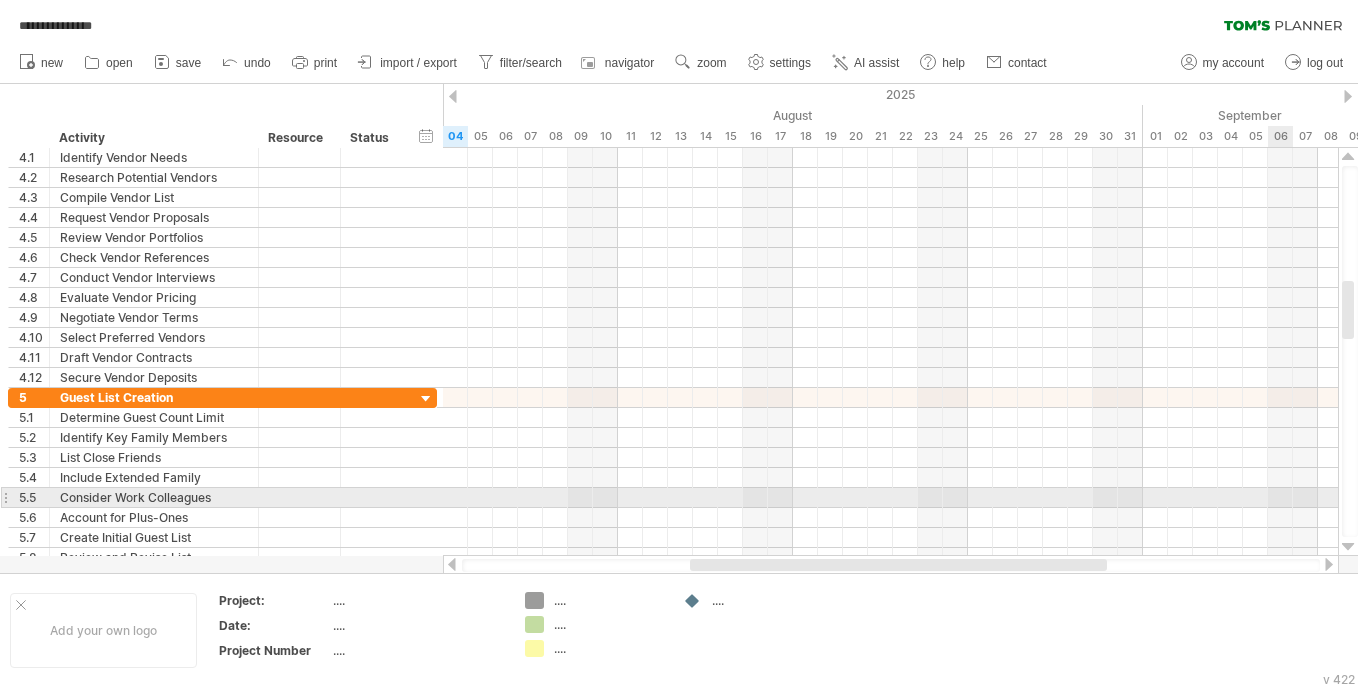 click at bounding box center (1348, 547) 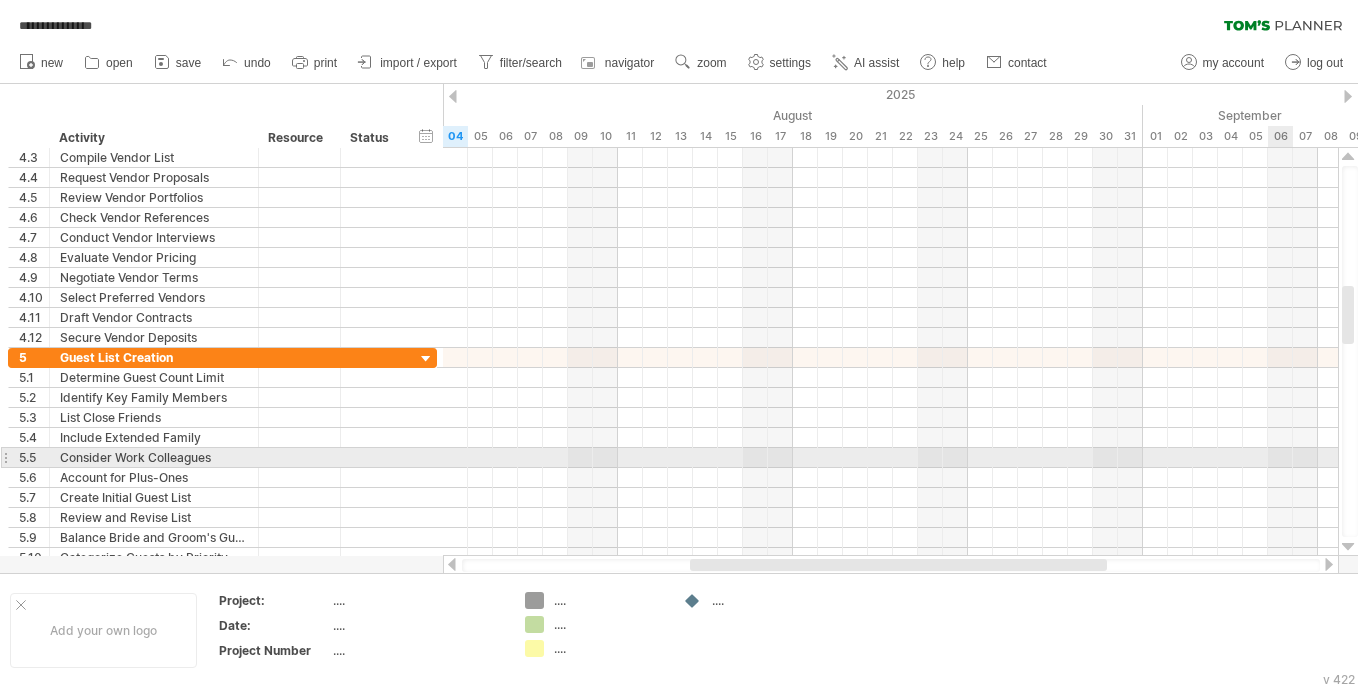 click at bounding box center (1348, 547) 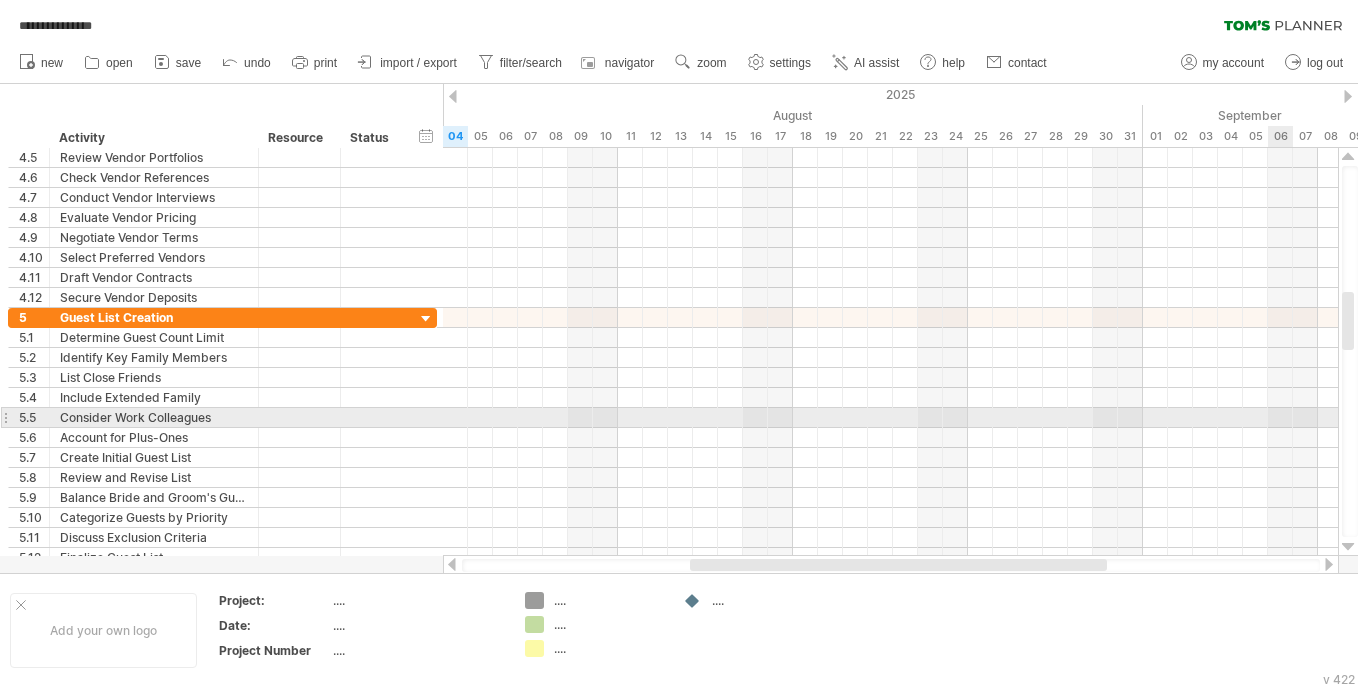 click at bounding box center [1348, 547] 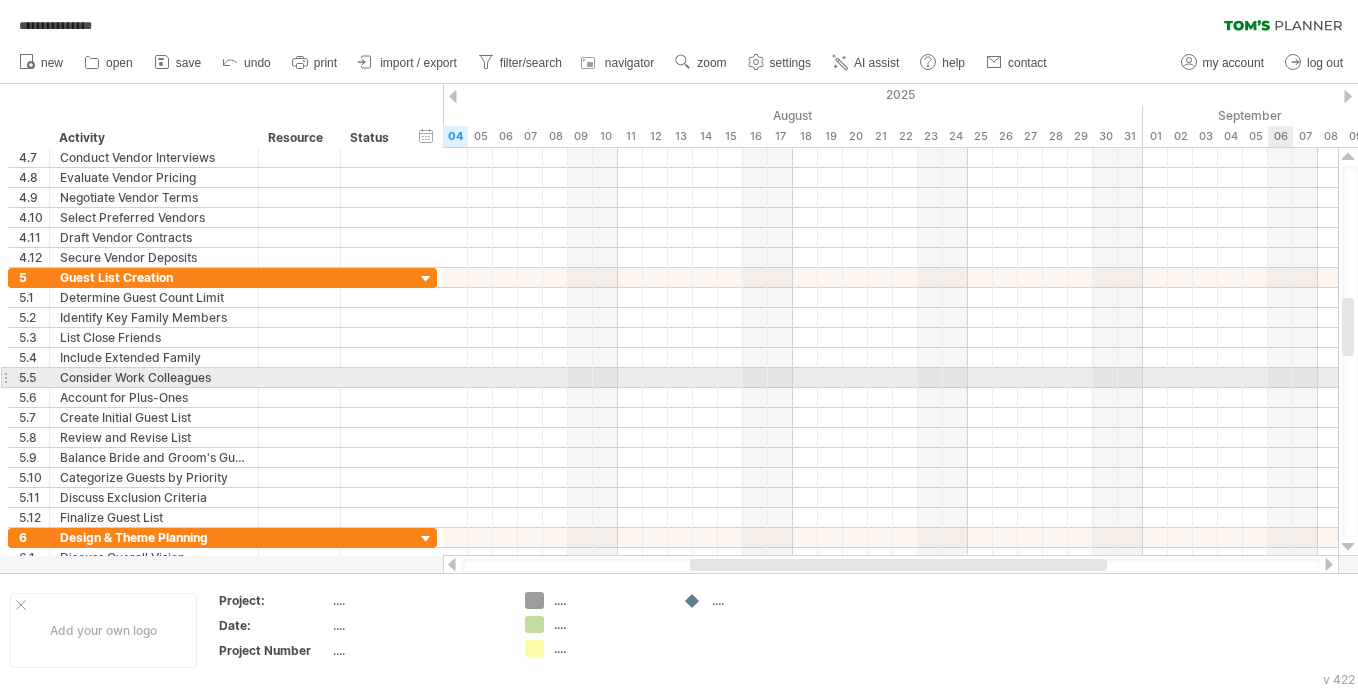 click at bounding box center (1348, 547) 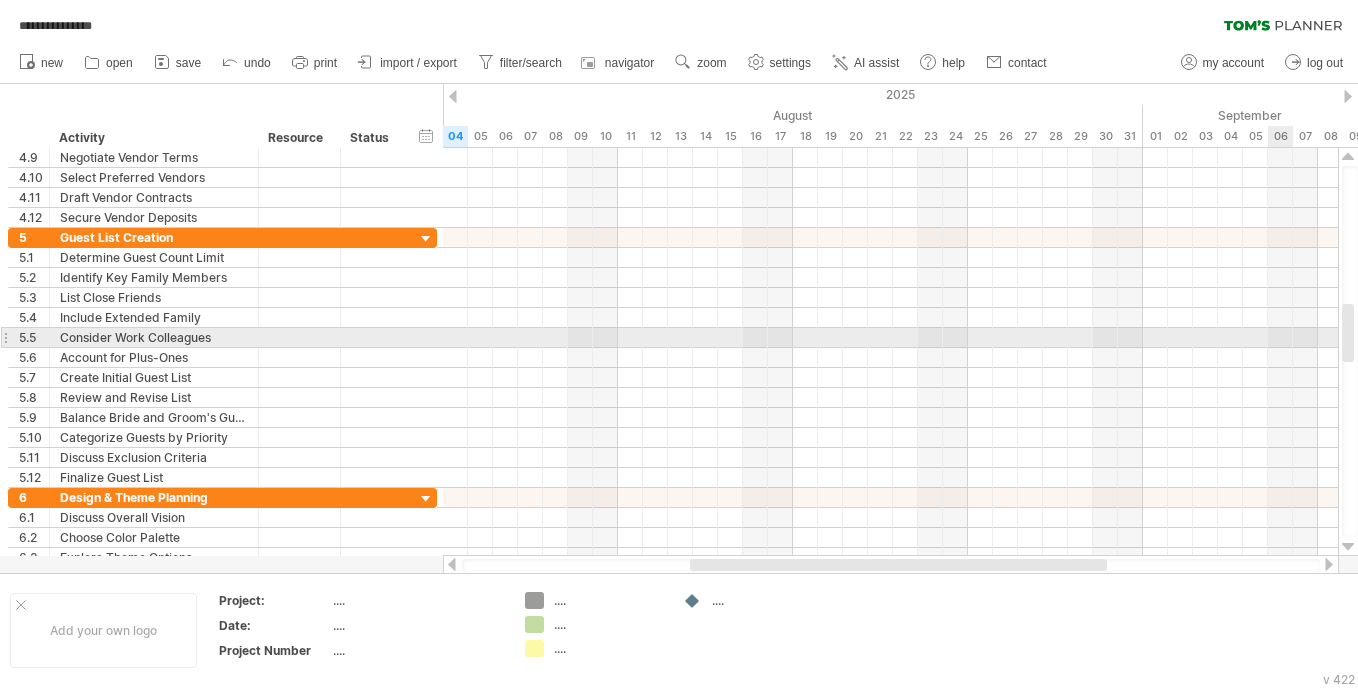 click at bounding box center (1348, 547) 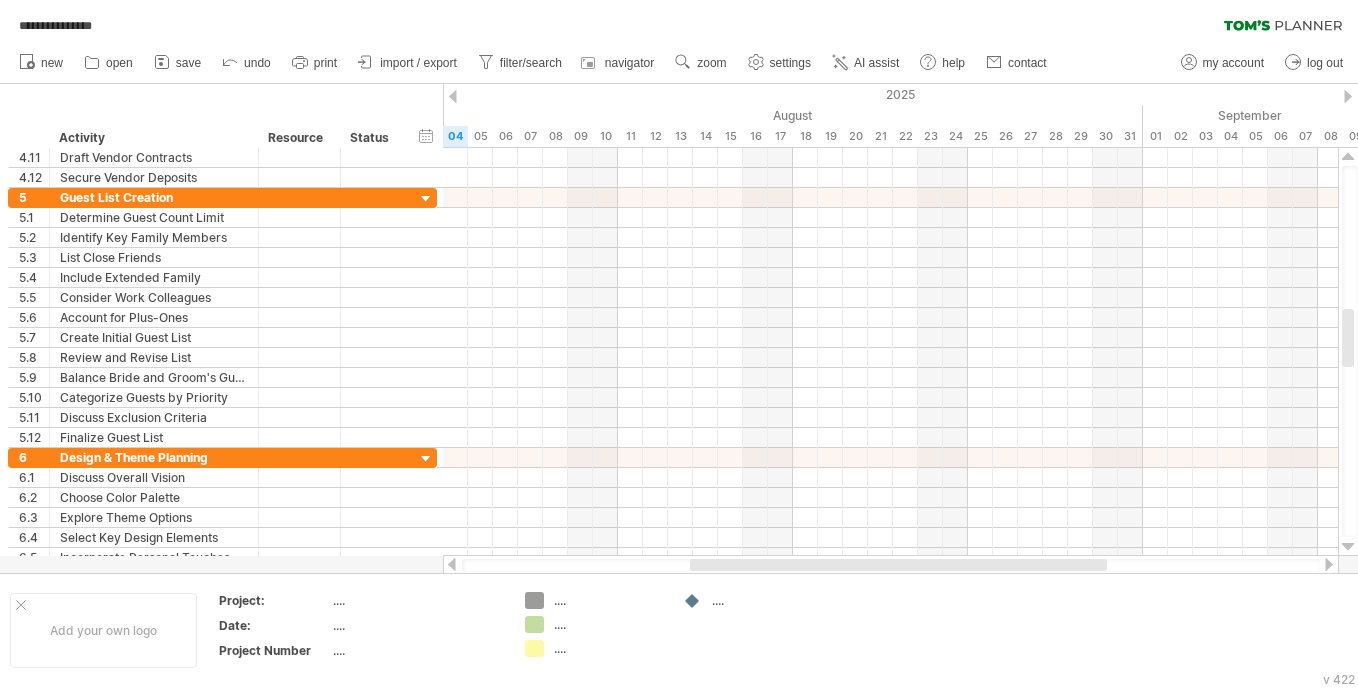 click on "**********" at bounding box center (679, 21) 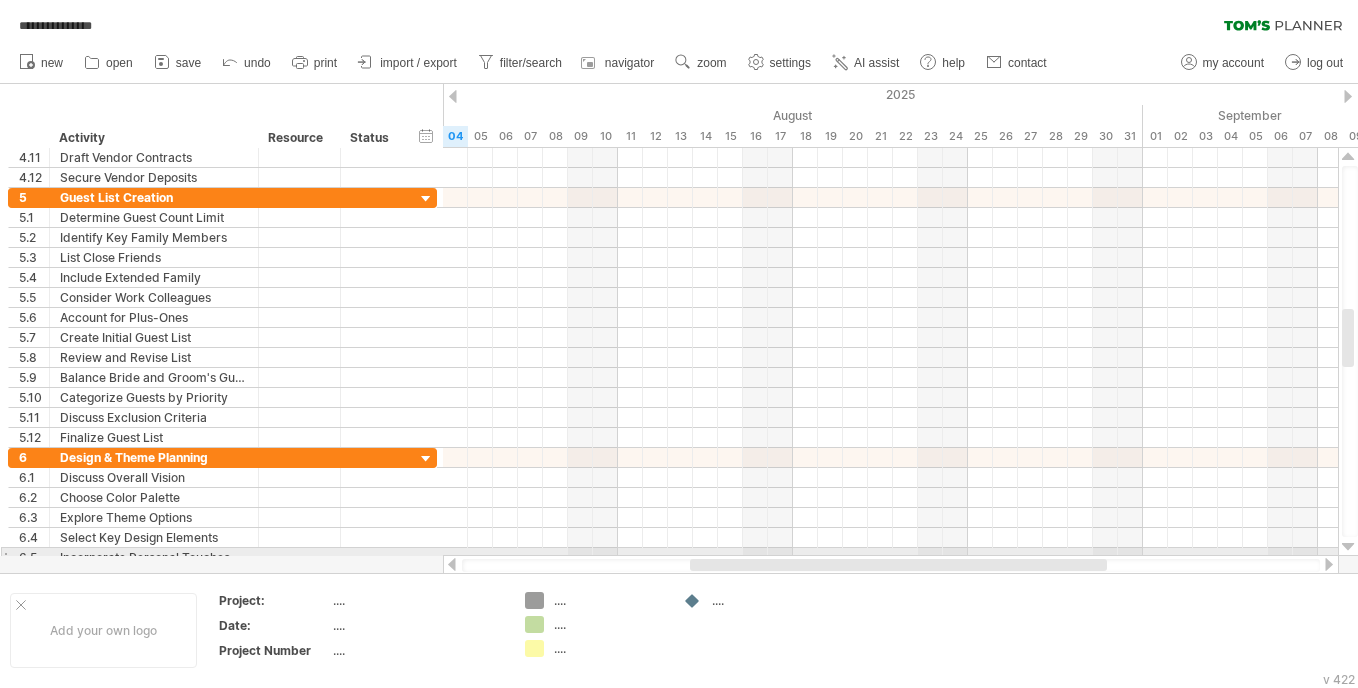 click at bounding box center [1348, 547] 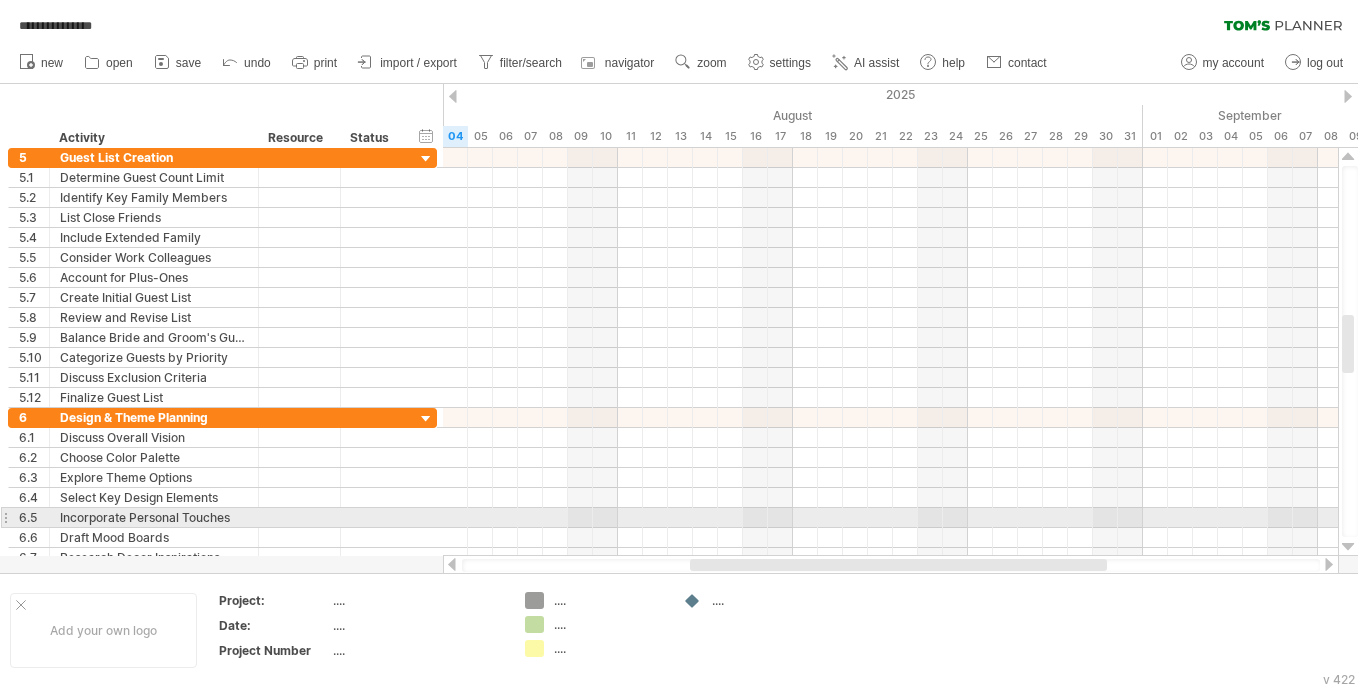 click at bounding box center [1348, 547] 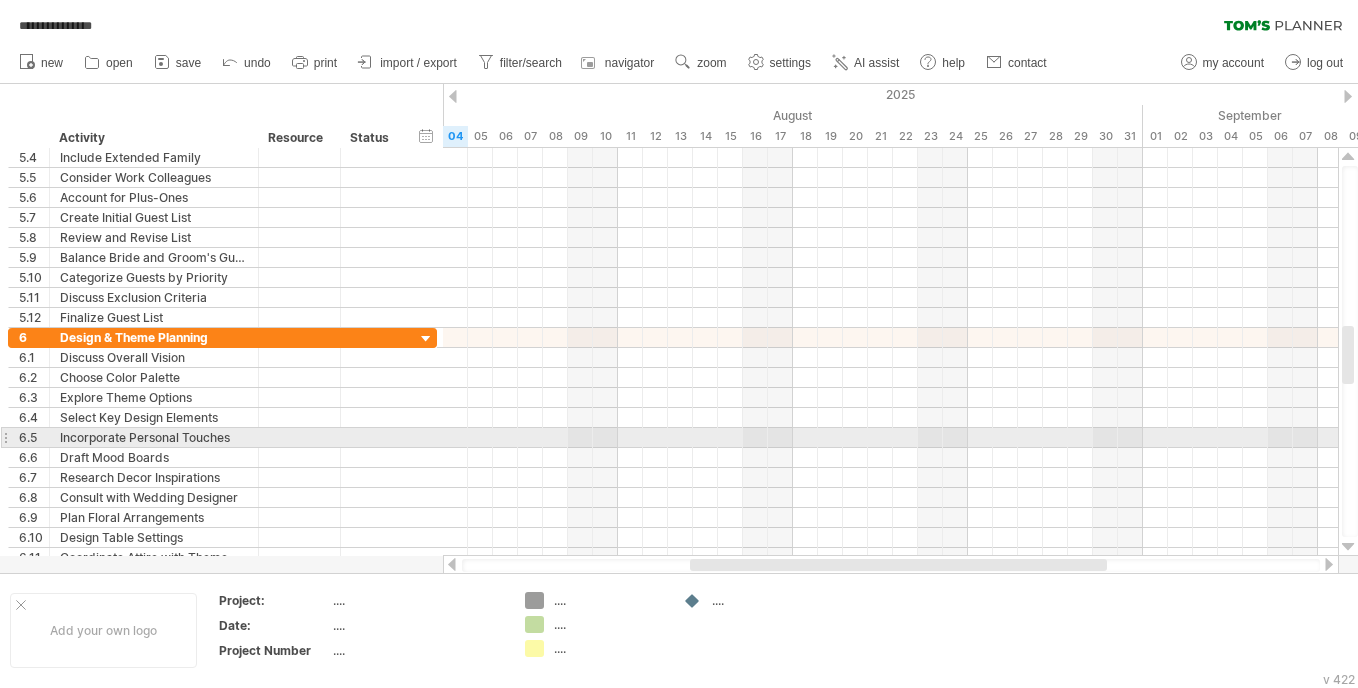 click at bounding box center (1348, 547) 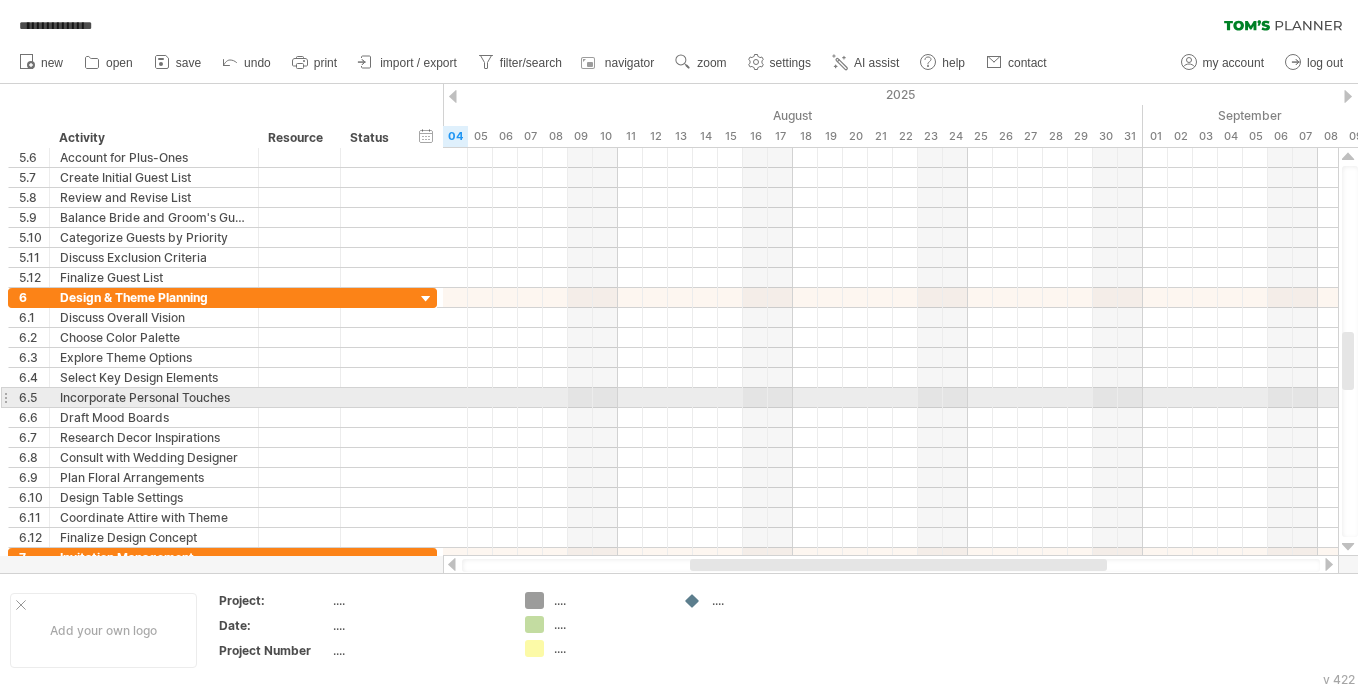 click at bounding box center [1348, 547] 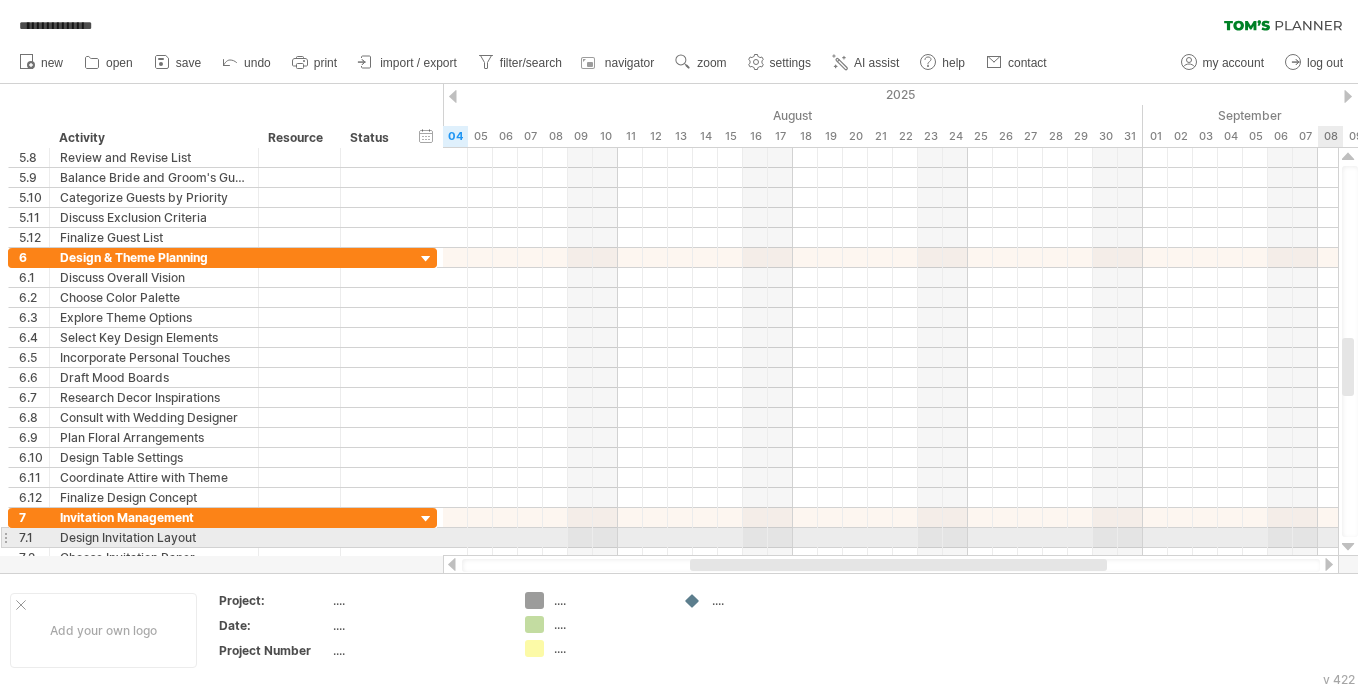 click at bounding box center [1348, 547] 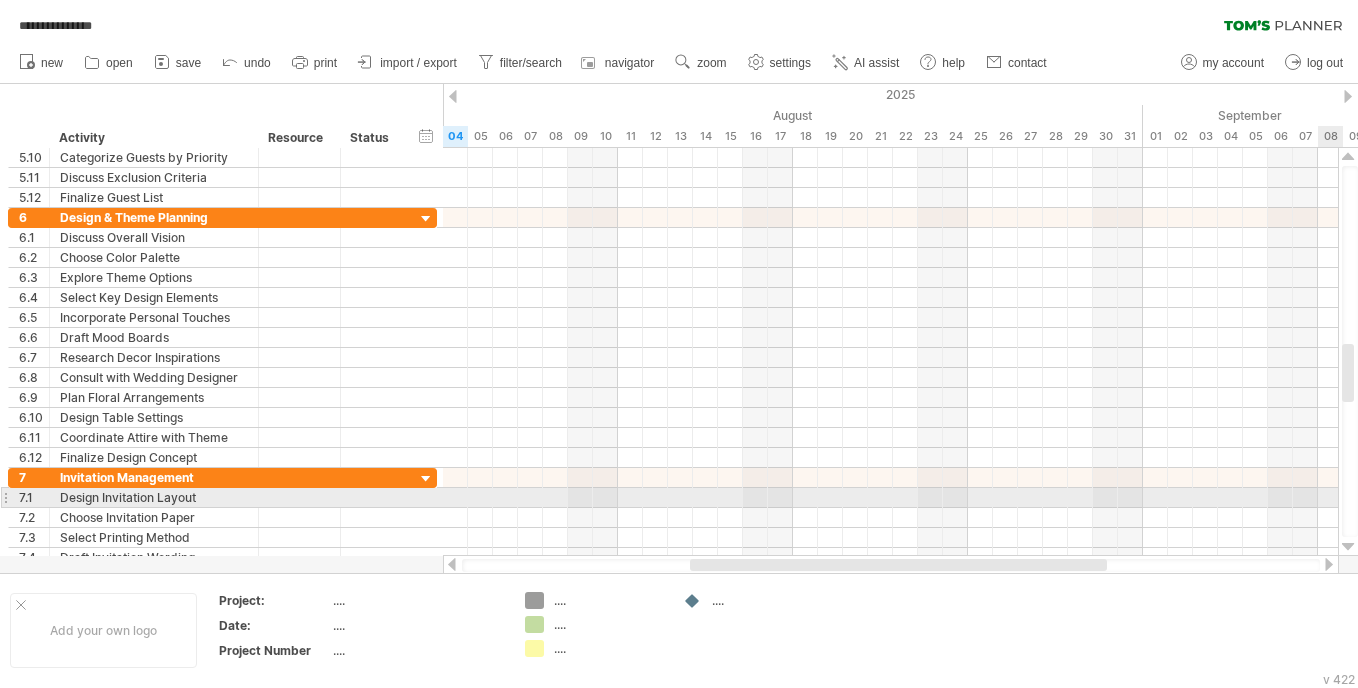 click at bounding box center [1348, 547] 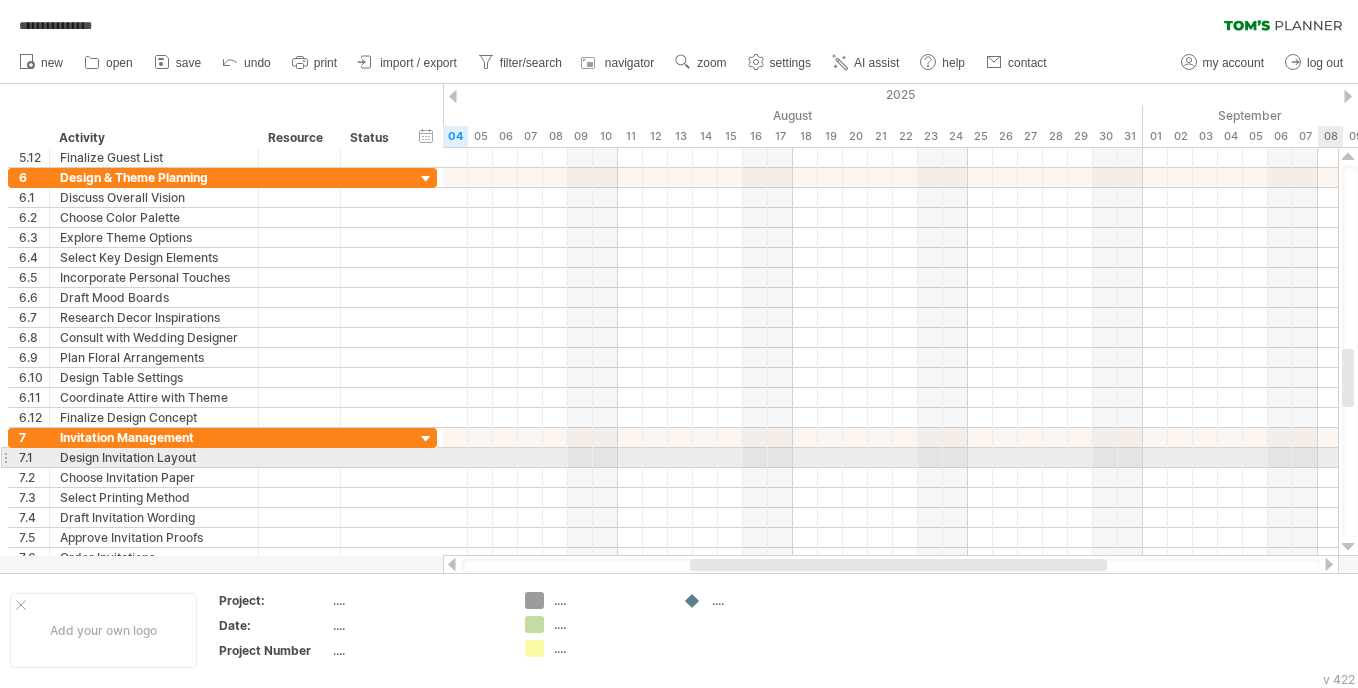 click at bounding box center (1348, 547) 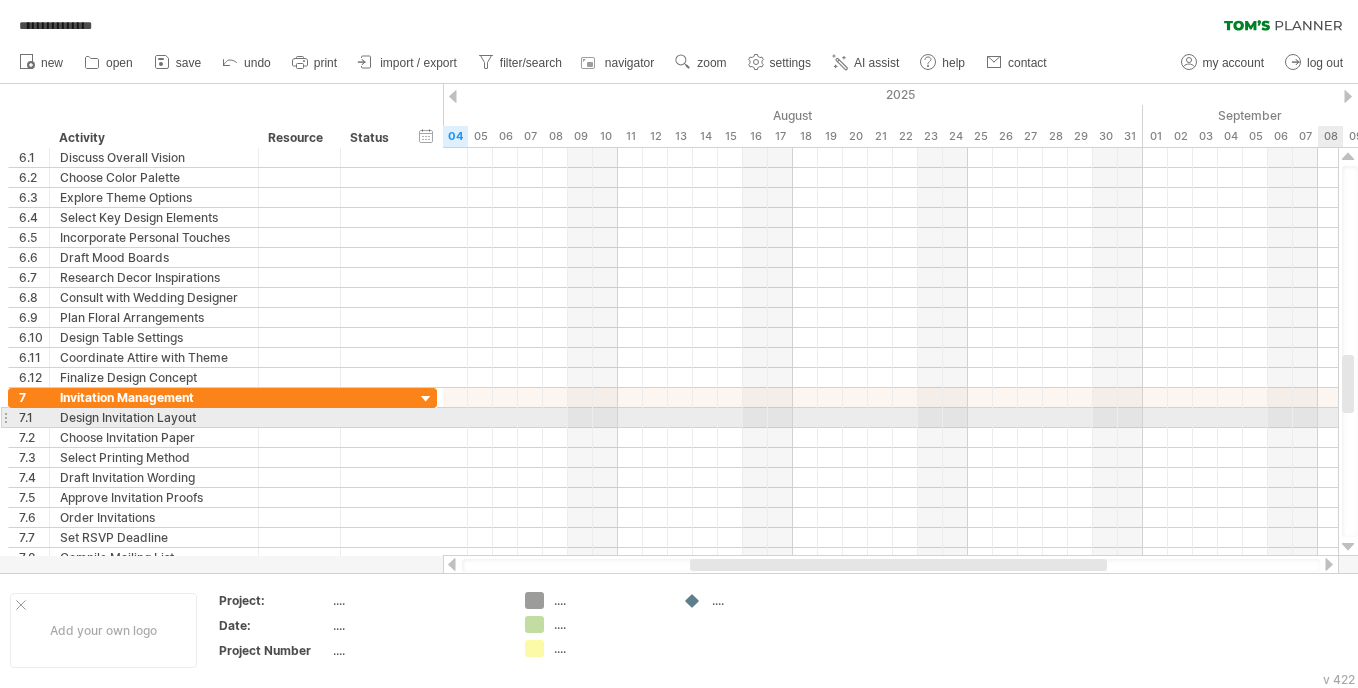 click at bounding box center (1348, 547) 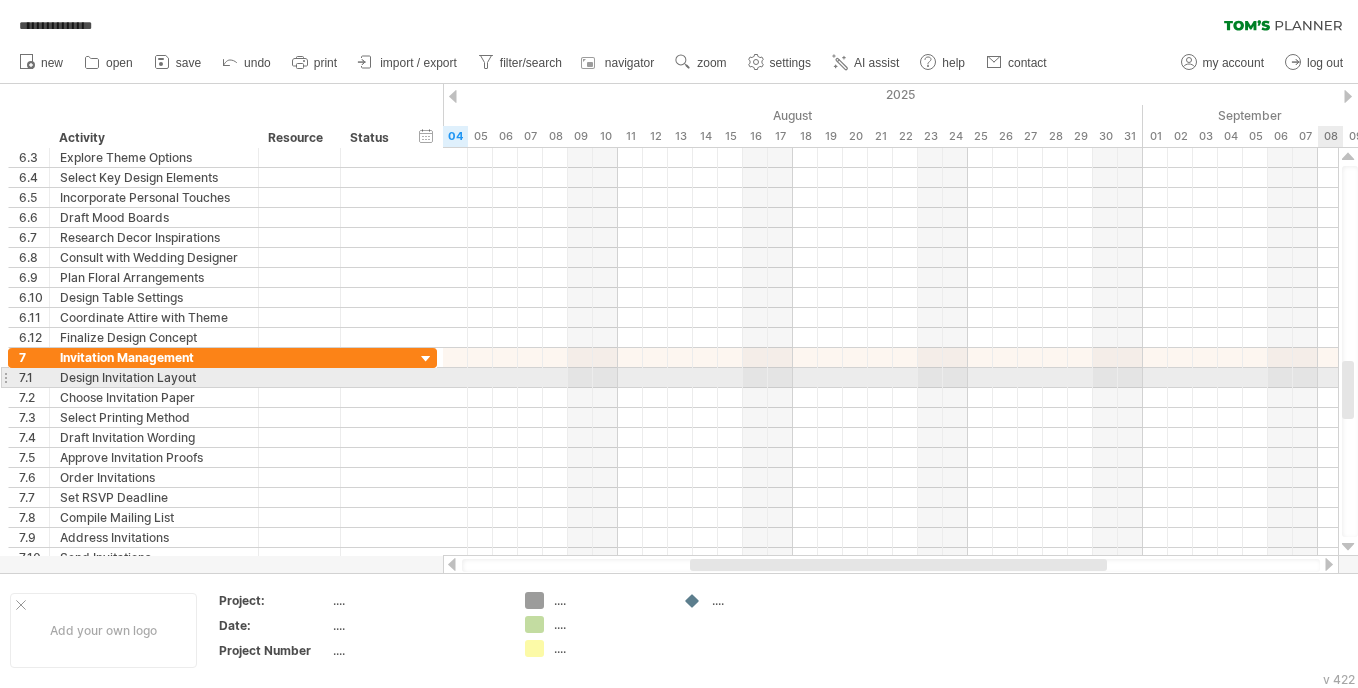 click at bounding box center (1348, 547) 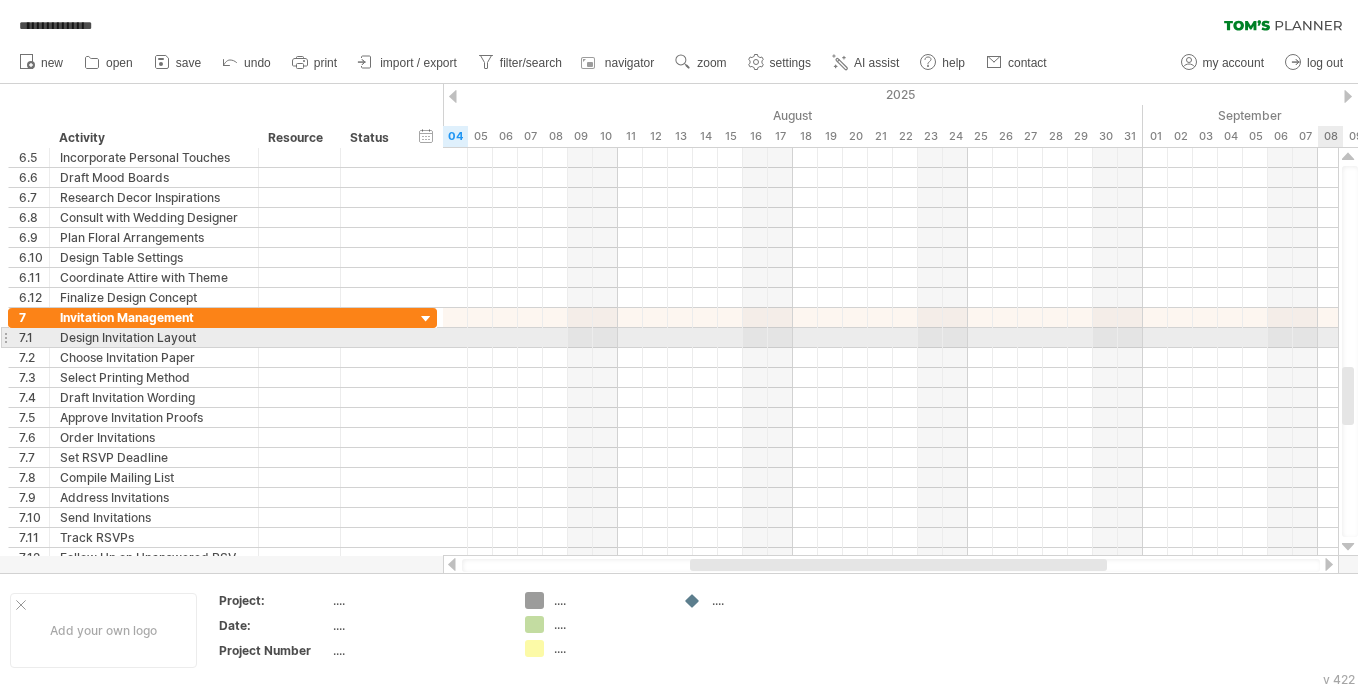 click at bounding box center (1348, 547) 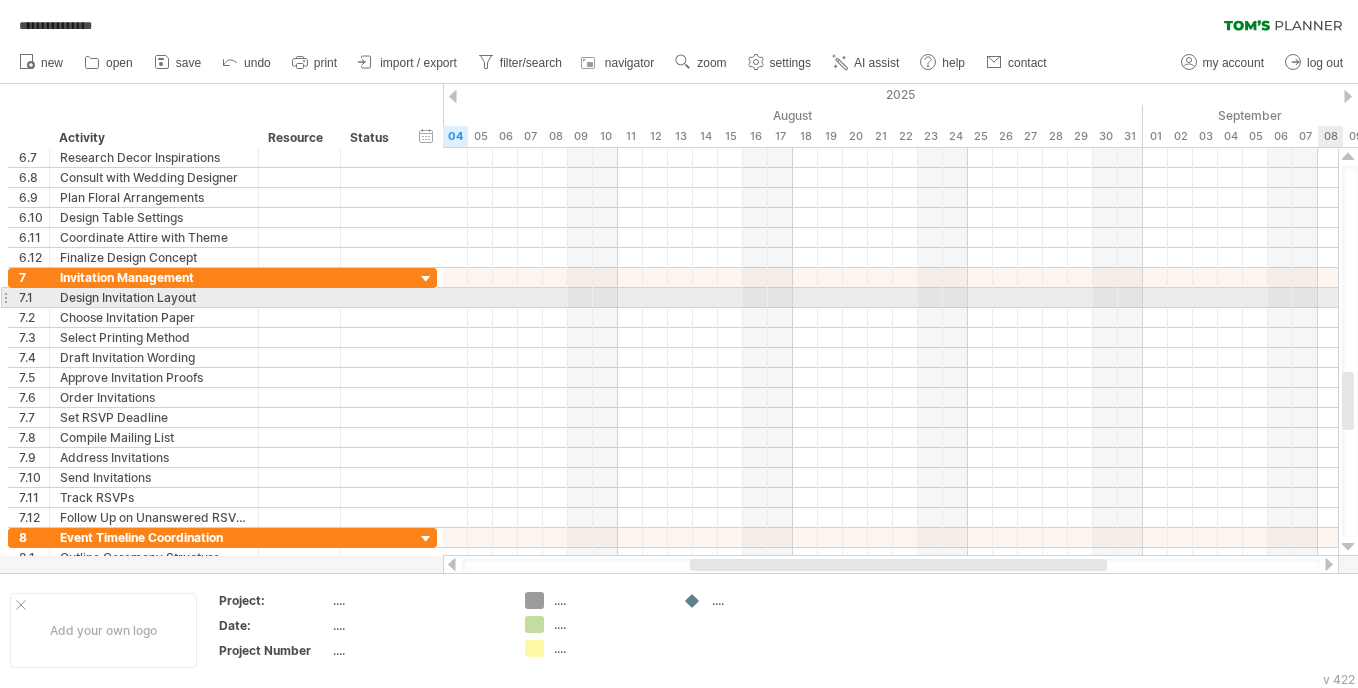 click at bounding box center [1348, 547] 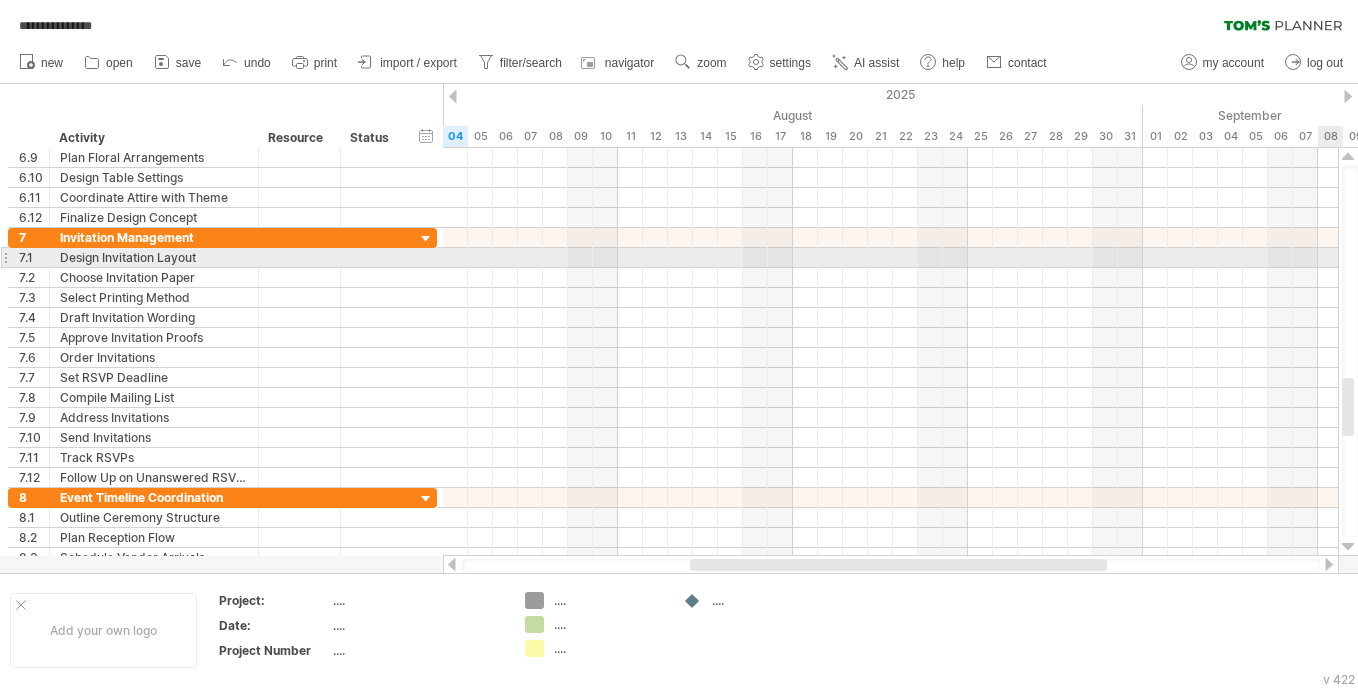 click at bounding box center (1348, 547) 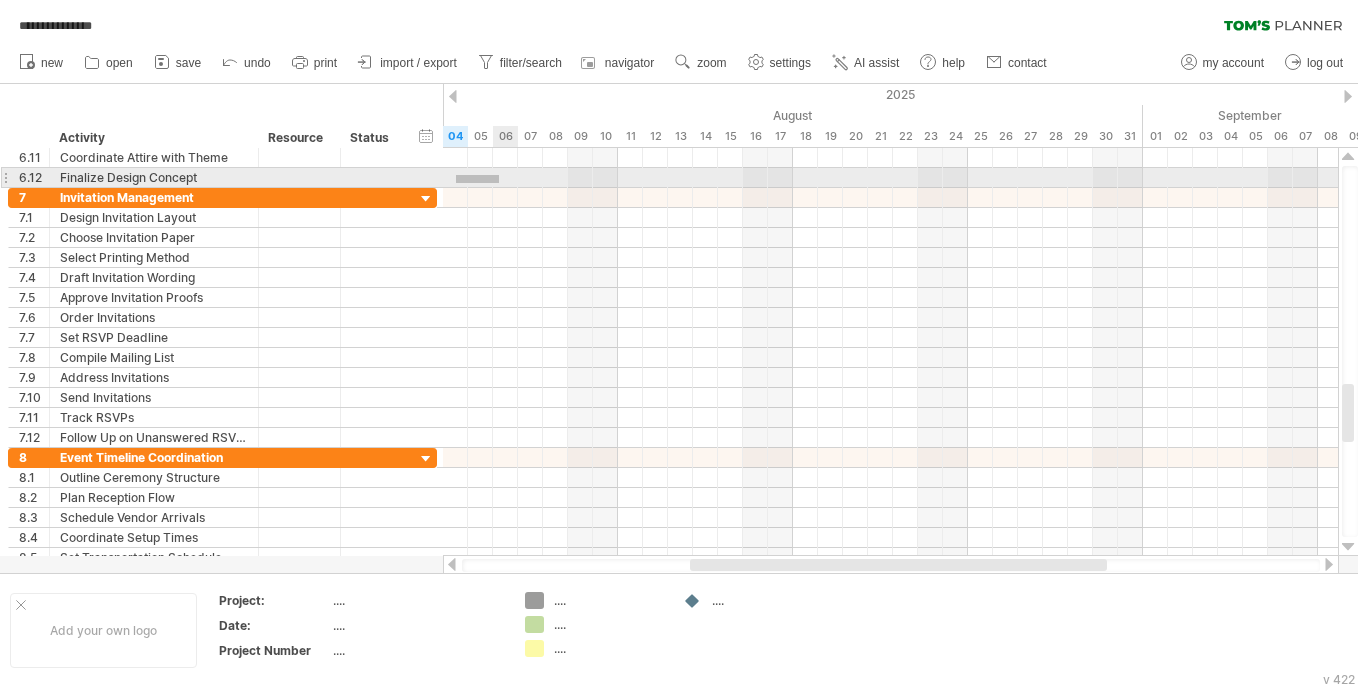 drag, startPoint x: 456, startPoint y: 175, endPoint x: 499, endPoint y: 183, distance: 43.737854 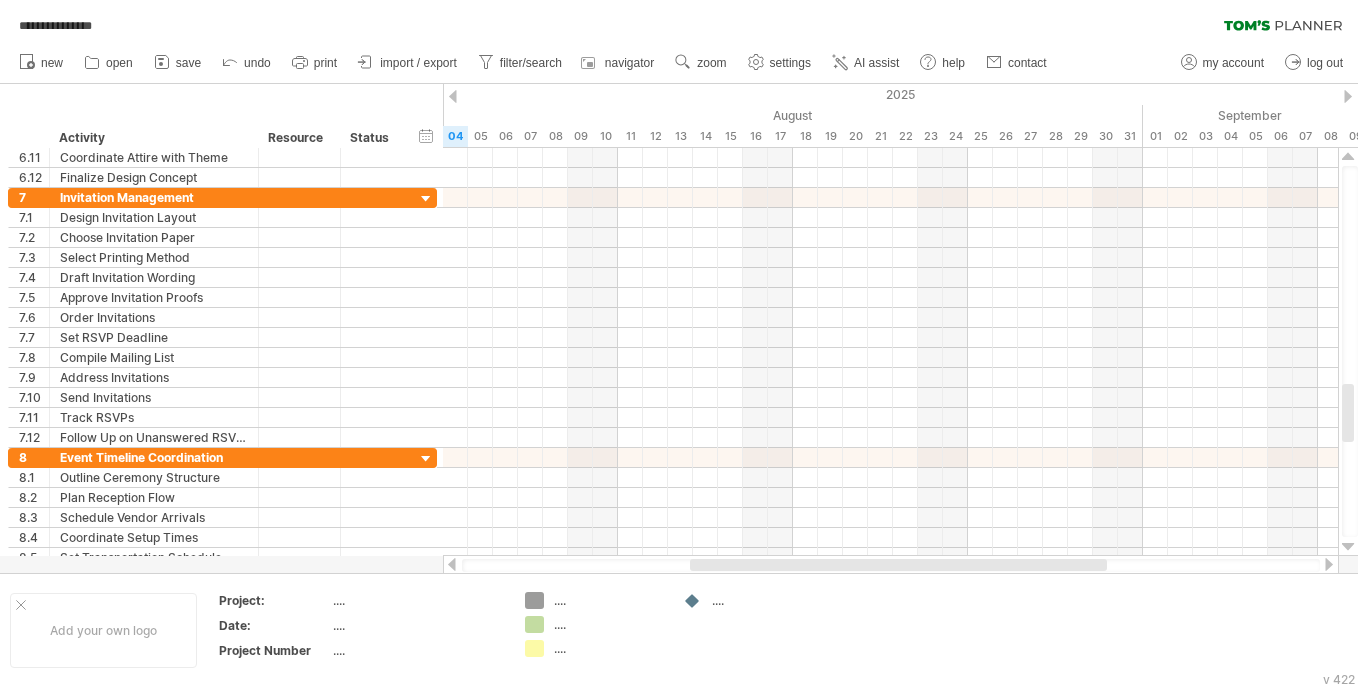 click on "**********" at bounding box center [679, 21] 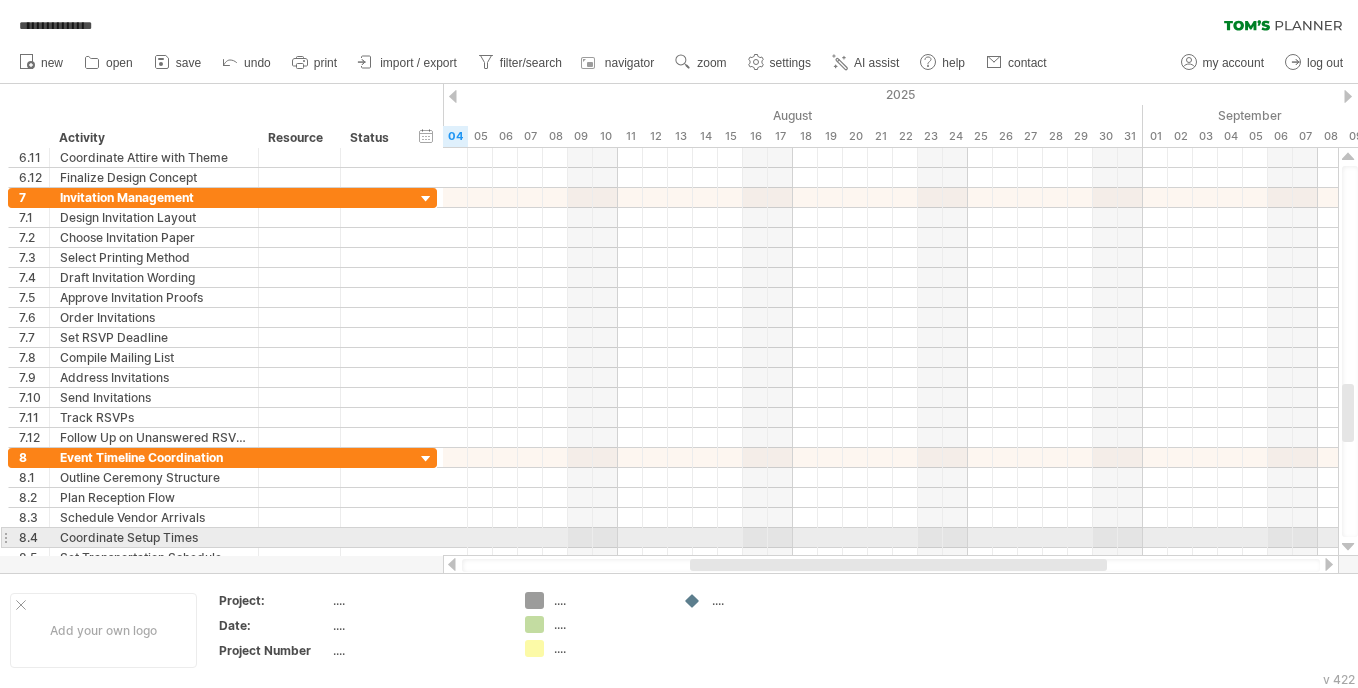 click at bounding box center [1348, 547] 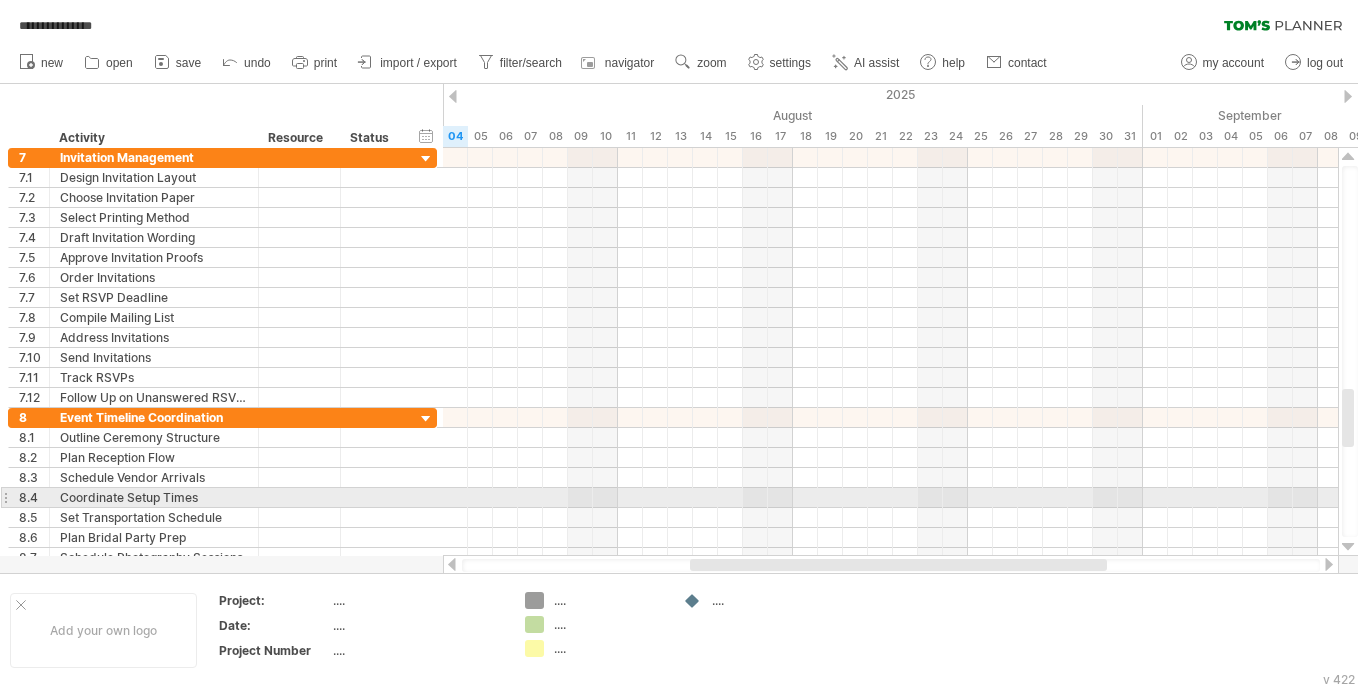 click at bounding box center [1348, 547] 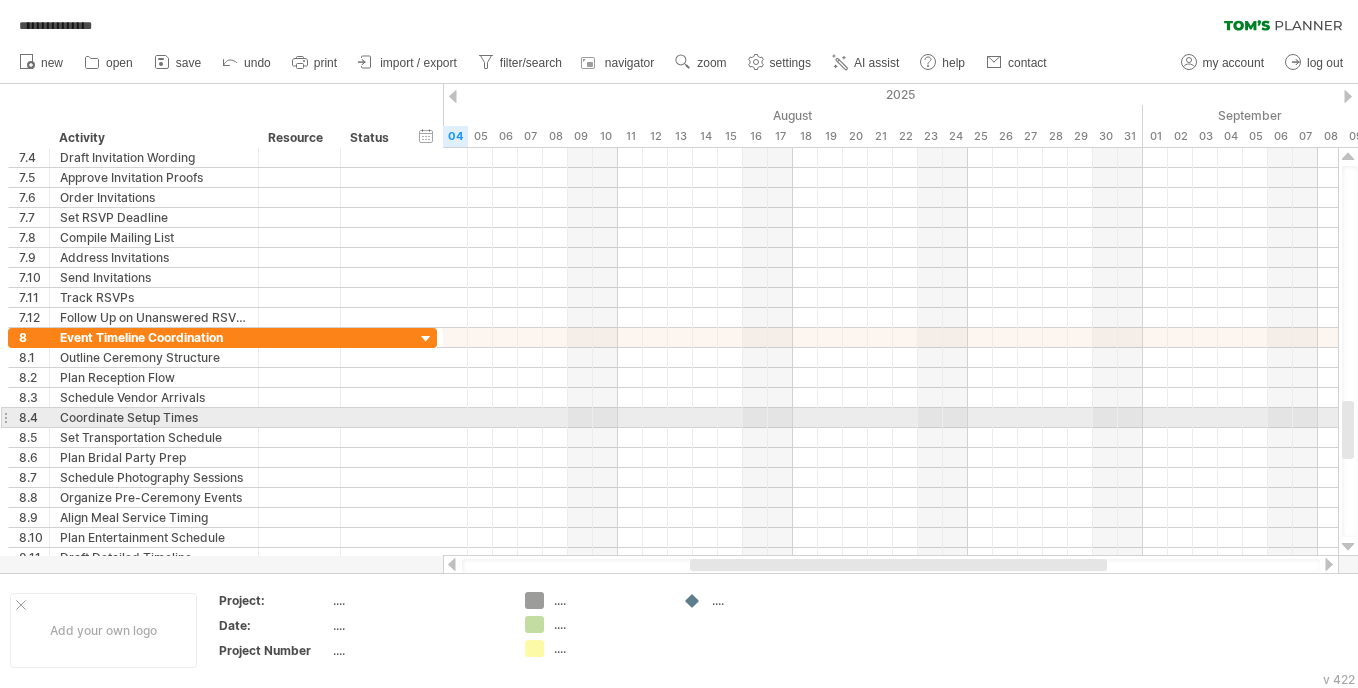 click at bounding box center (1348, 547) 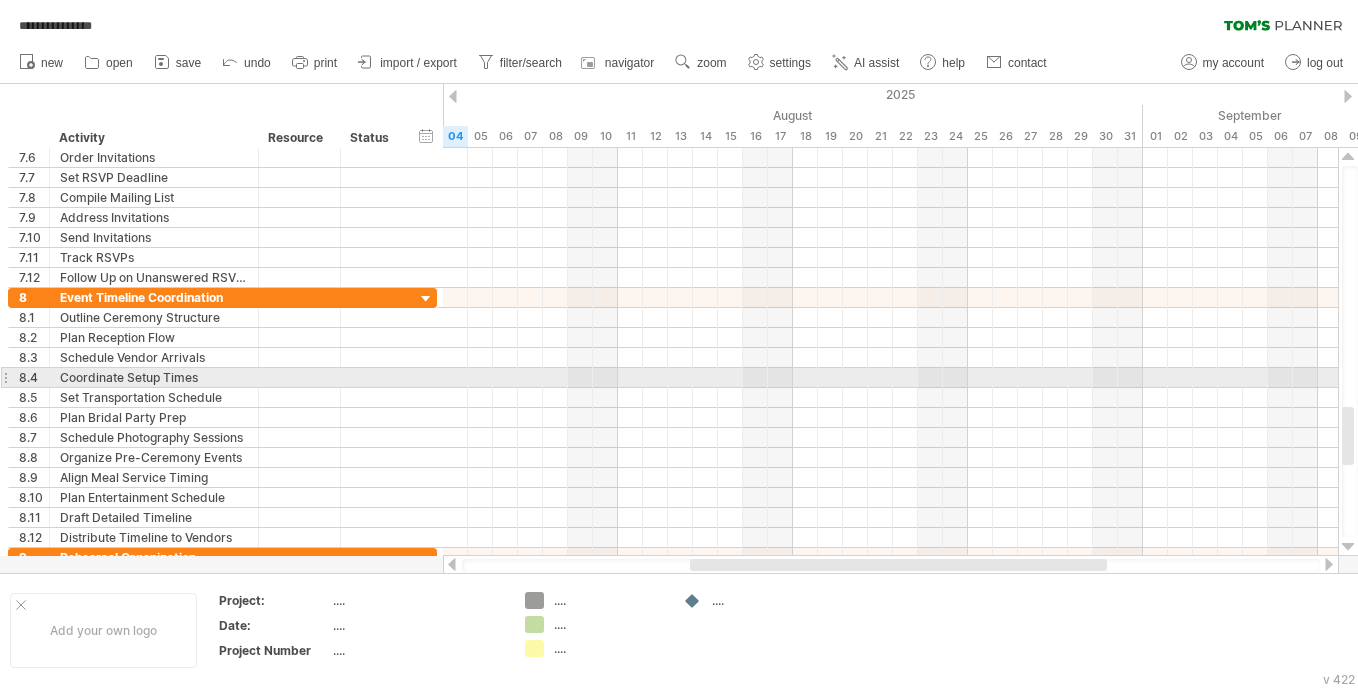 click at bounding box center (1348, 547) 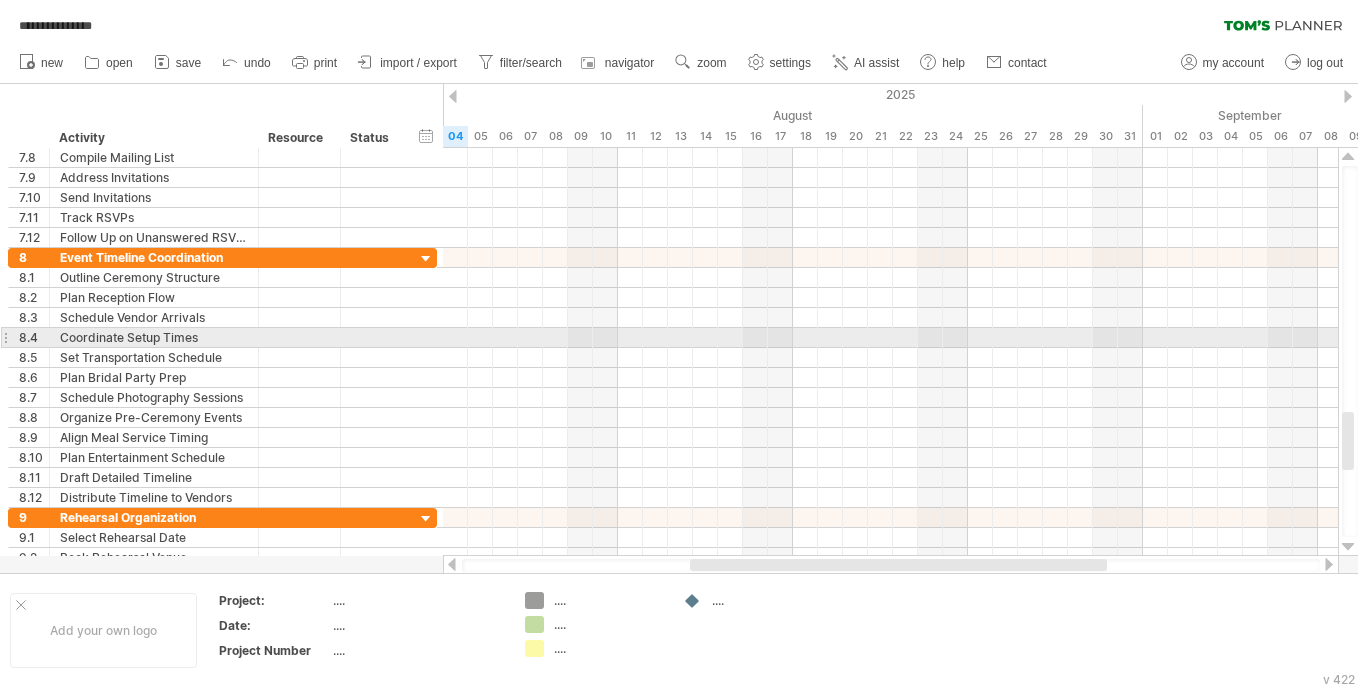 click at bounding box center [1348, 547] 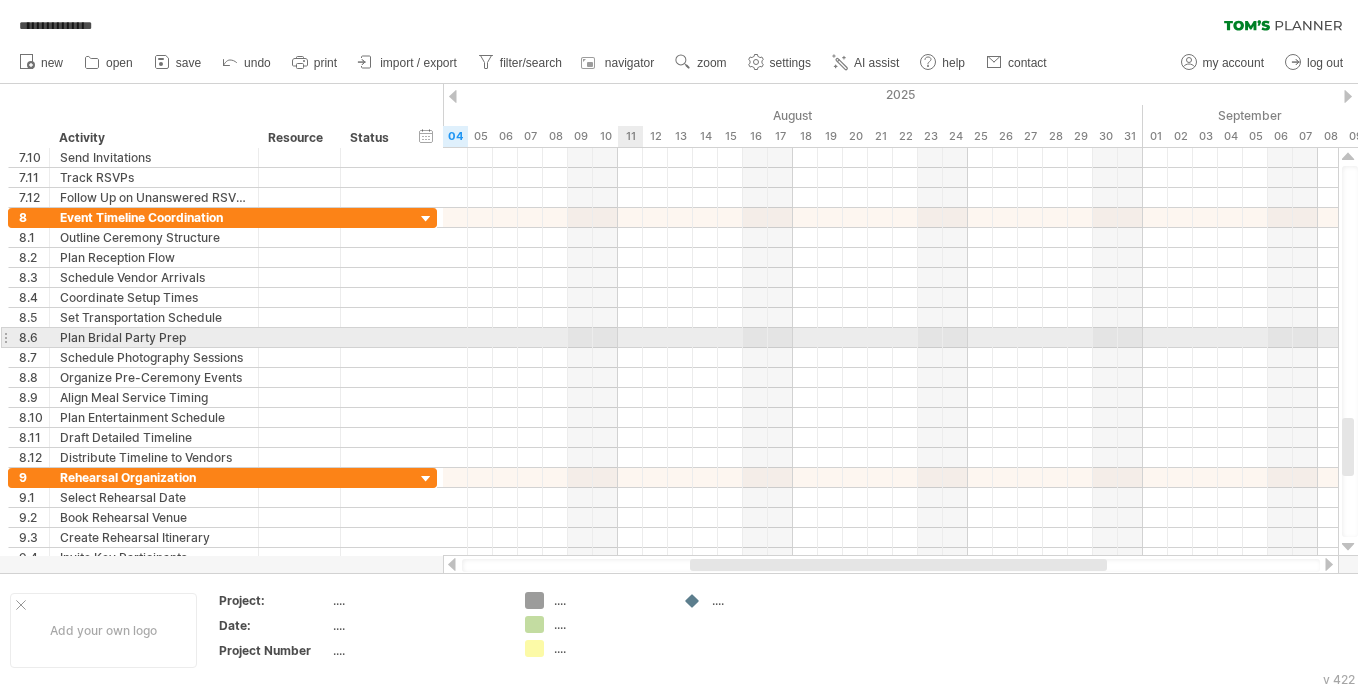 click at bounding box center (890, 338) 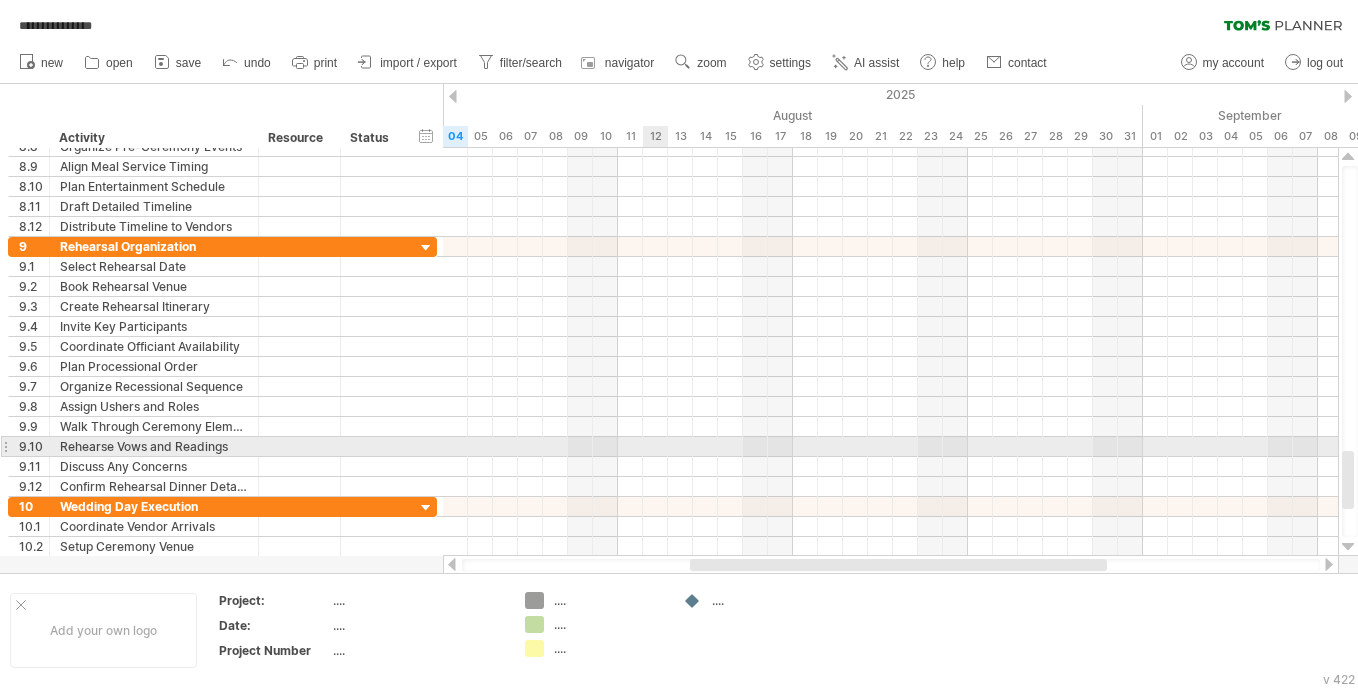 click at bounding box center [890, 447] 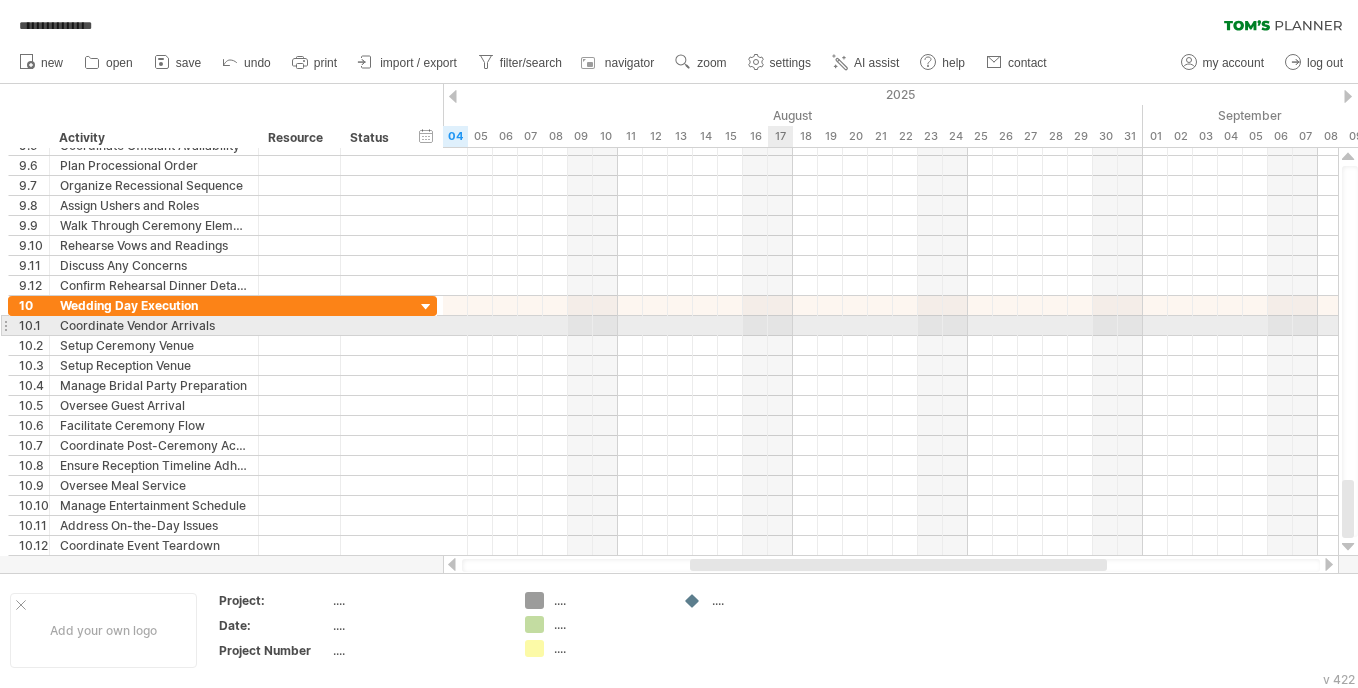 click at bounding box center (890, 326) 